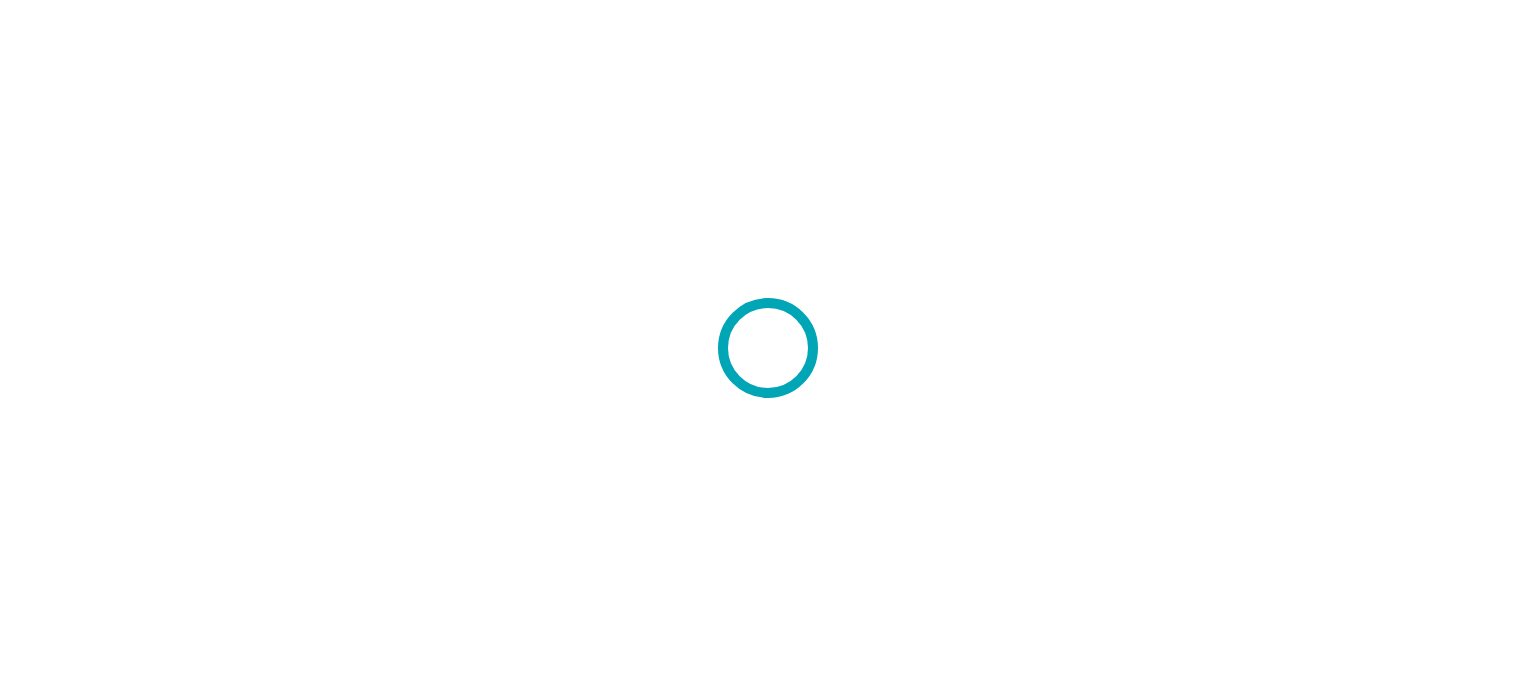 scroll, scrollTop: 0, scrollLeft: 0, axis: both 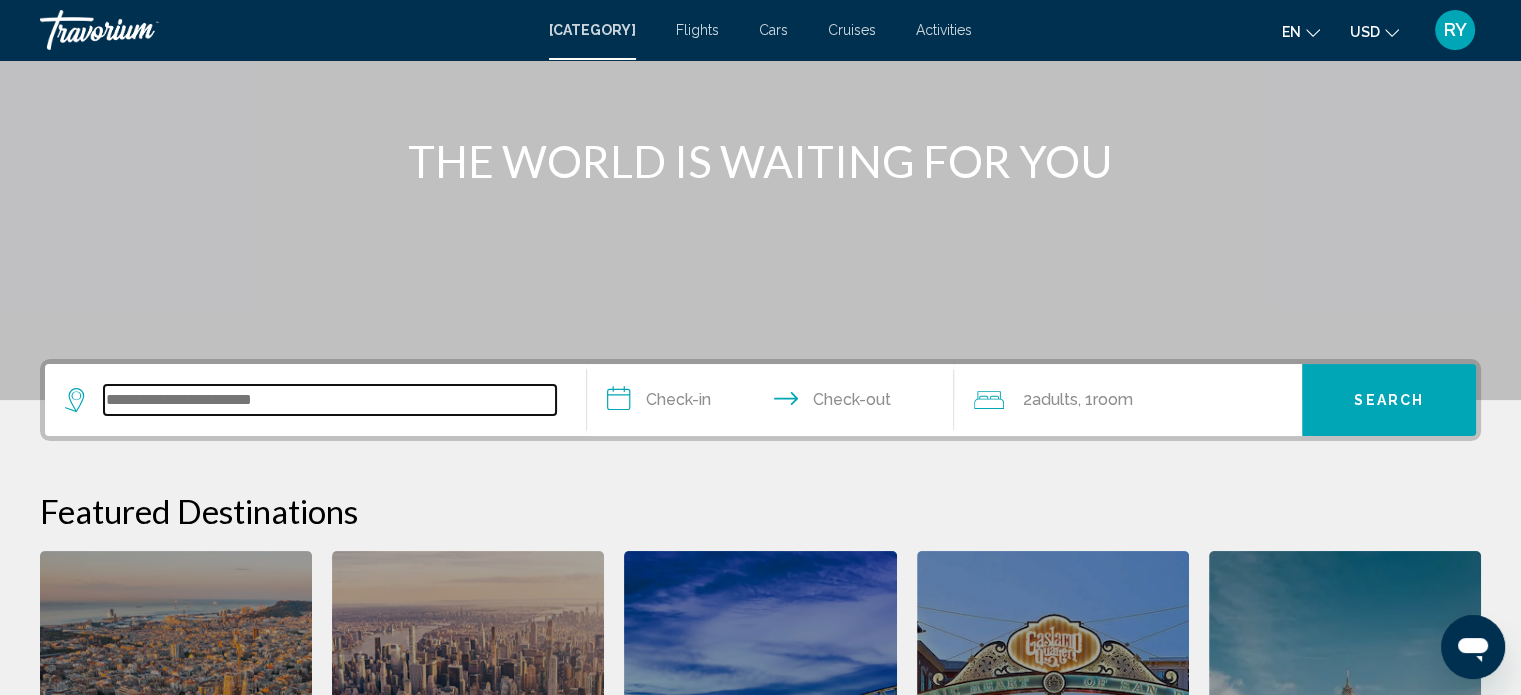 click at bounding box center [330, 400] 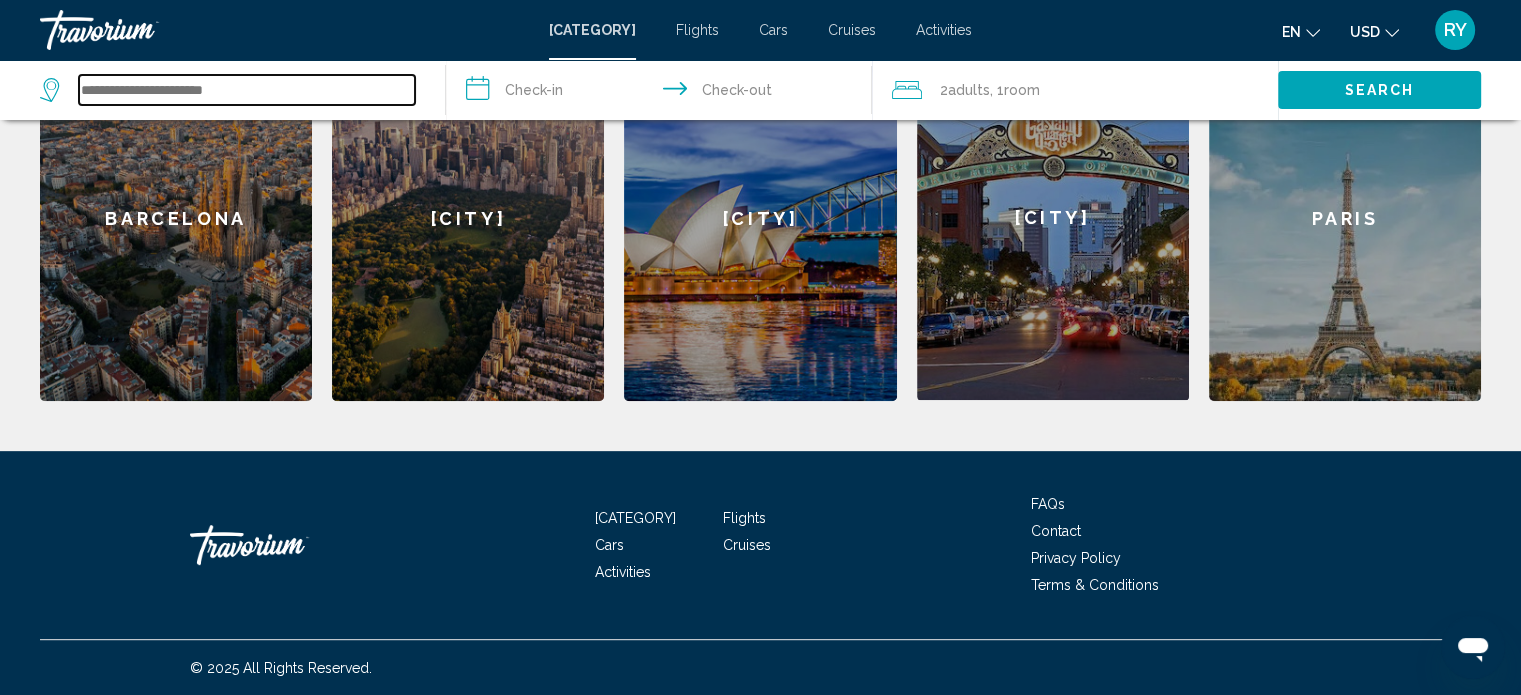scroll, scrollTop: 316, scrollLeft: 0, axis: vertical 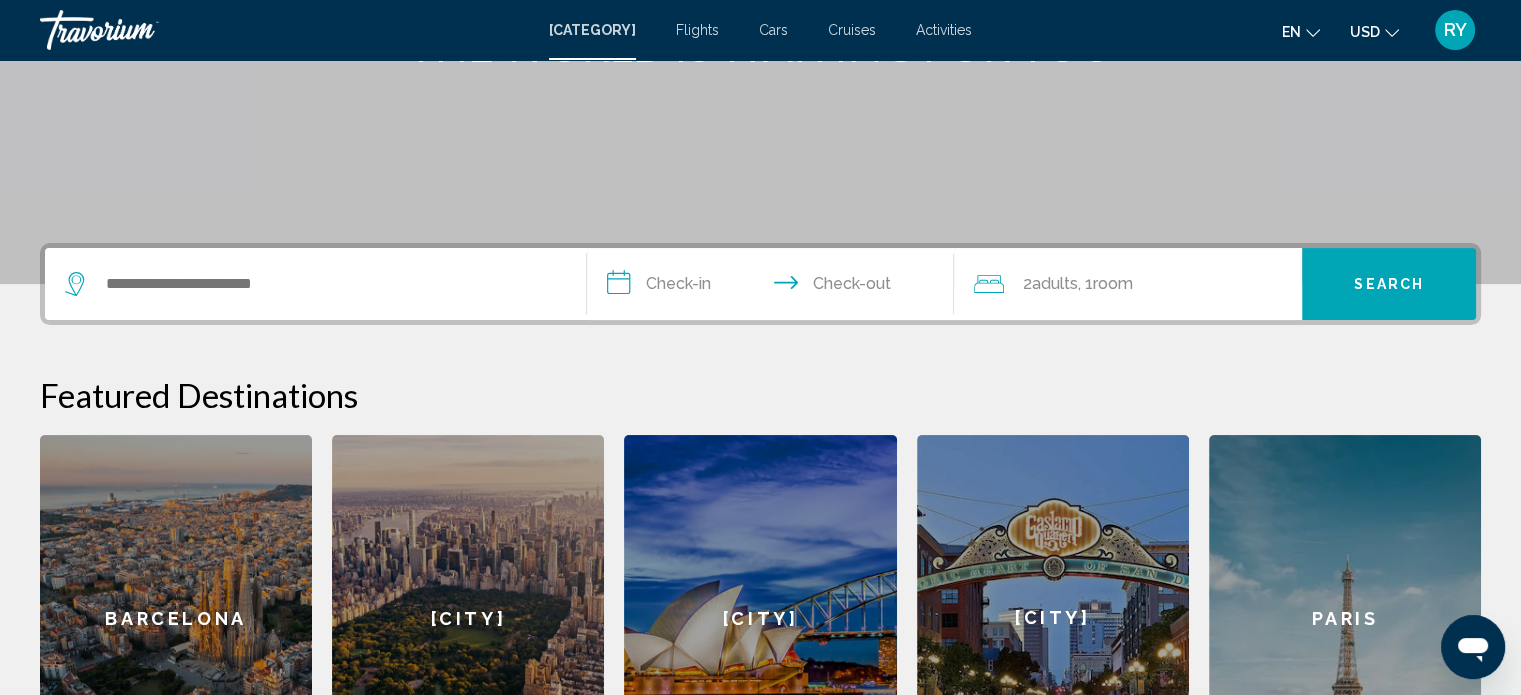 click at bounding box center (1392, 33) 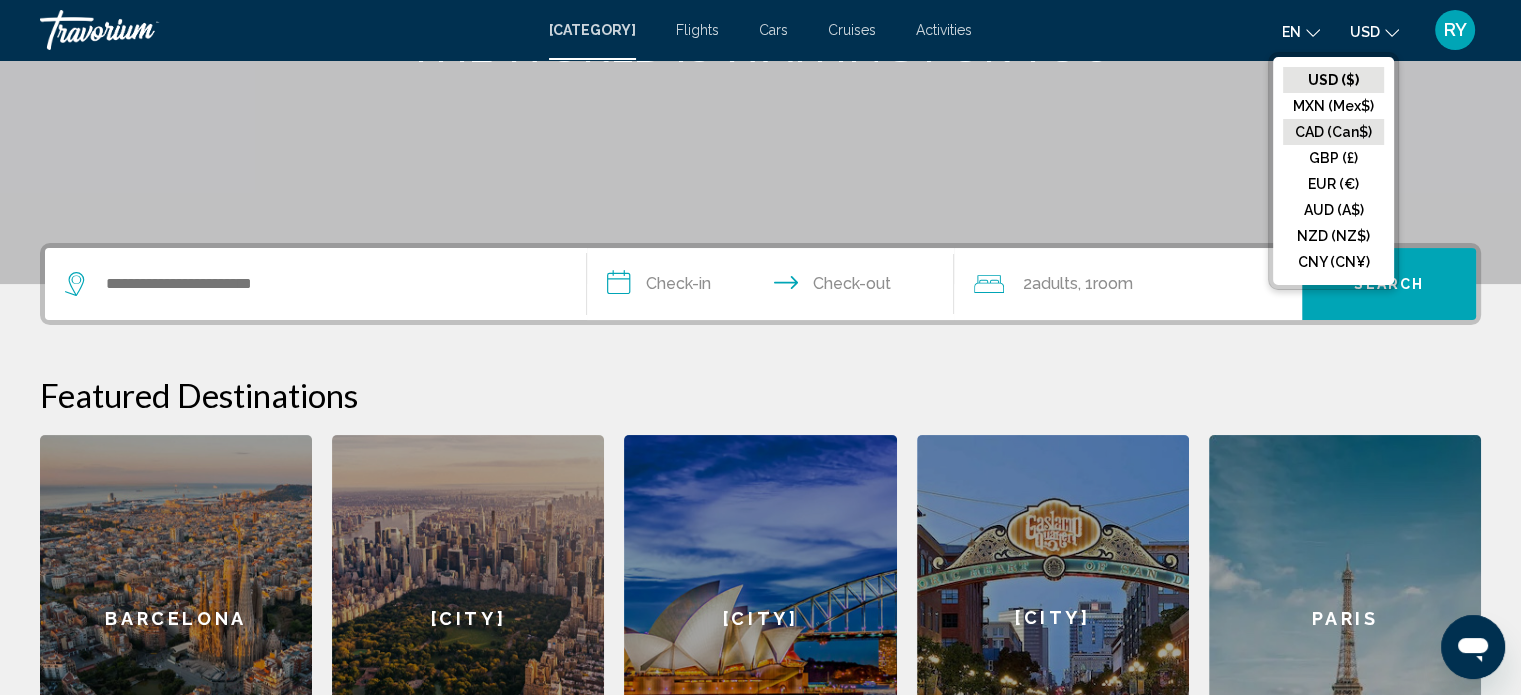 click on "CAD (Can$)" at bounding box center [1333, 80] 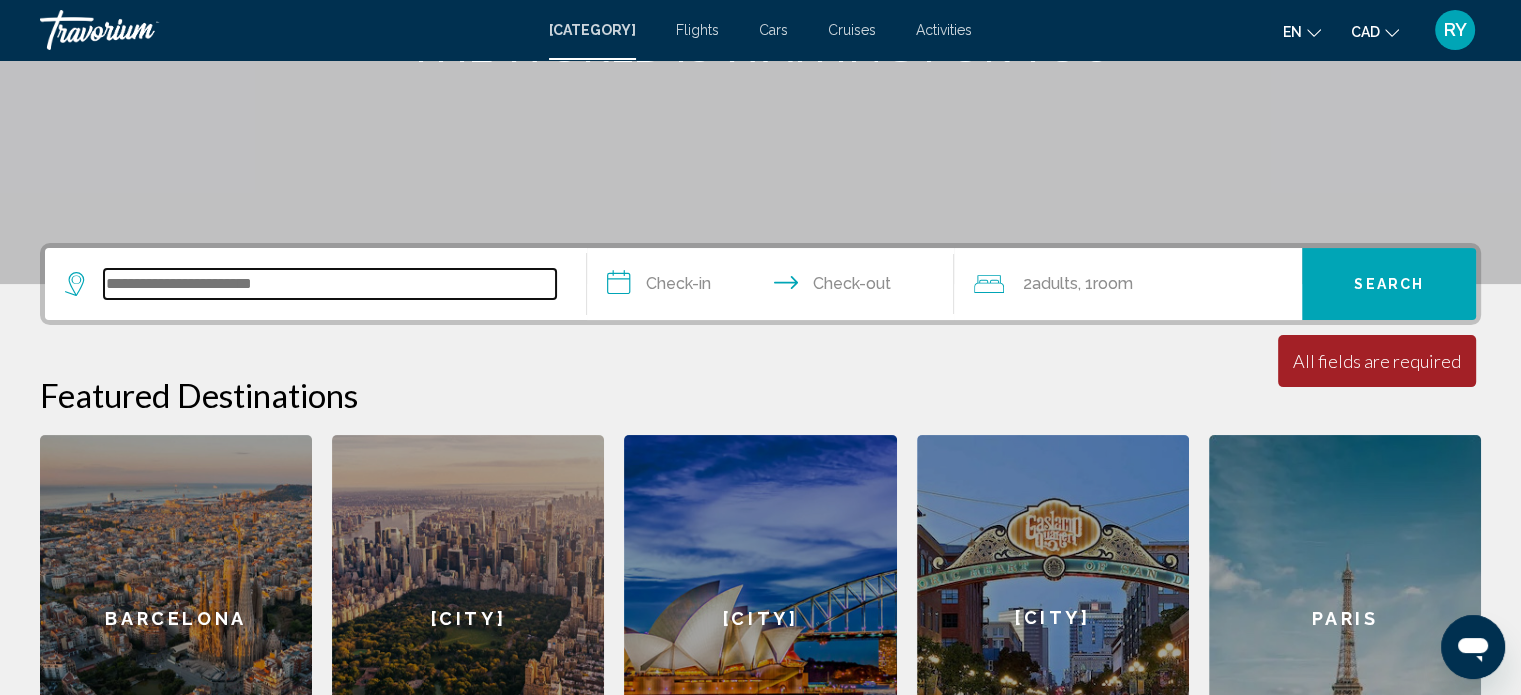 click at bounding box center [330, 284] 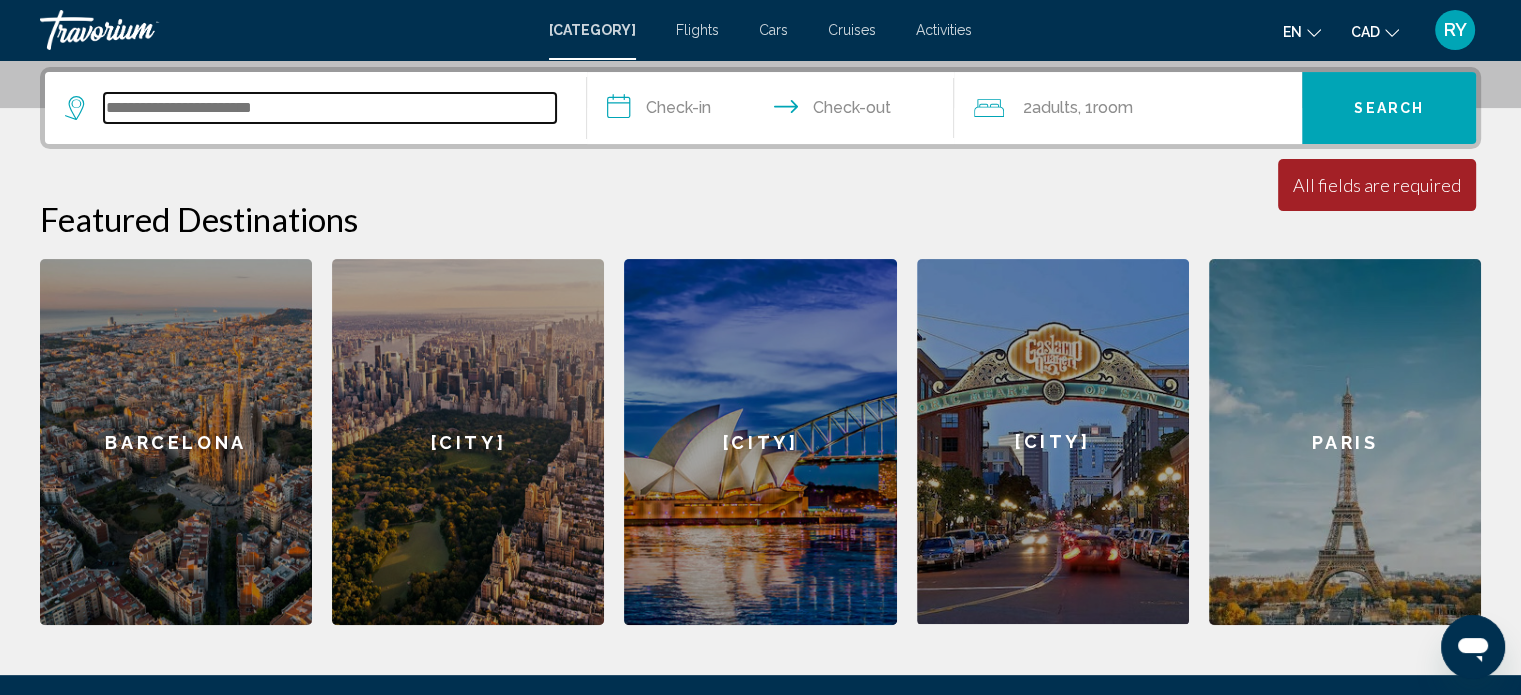 scroll, scrollTop: 493, scrollLeft: 0, axis: vertical 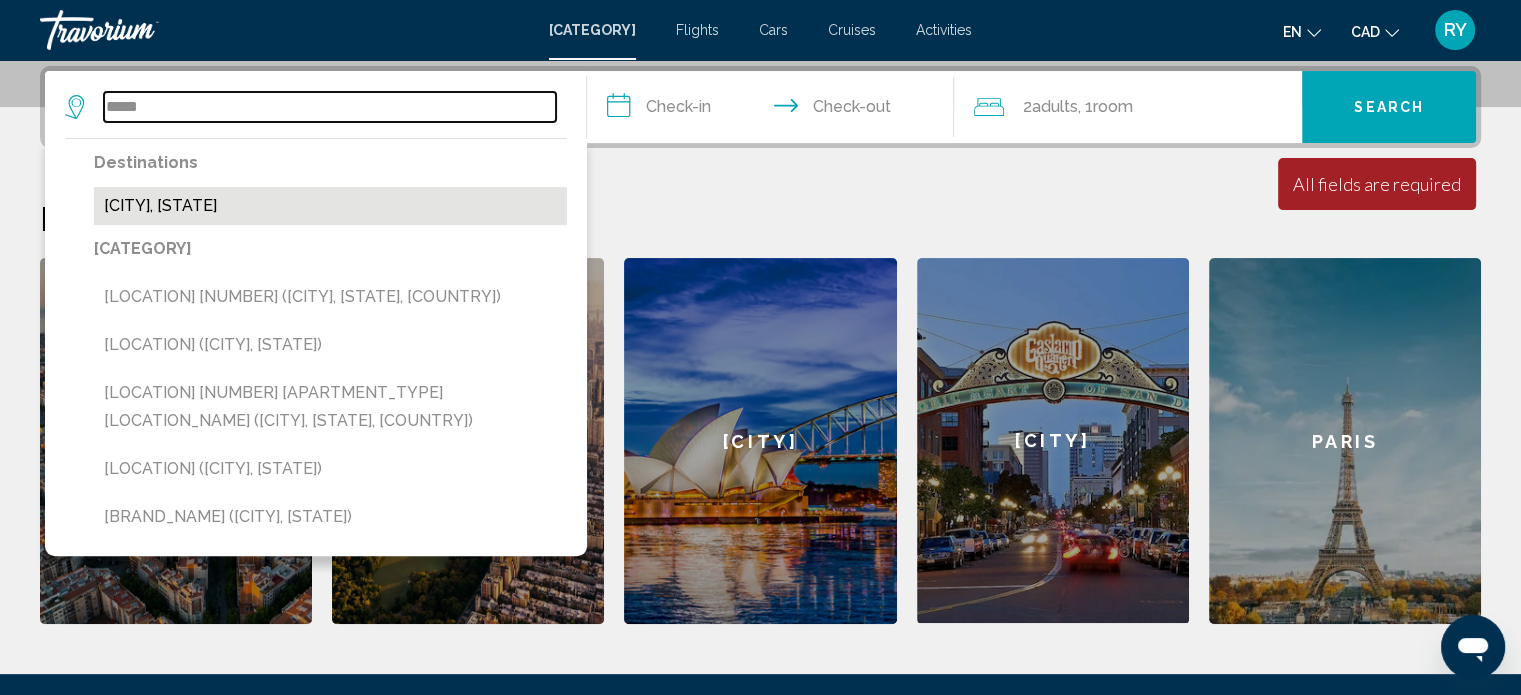 type on "*****" 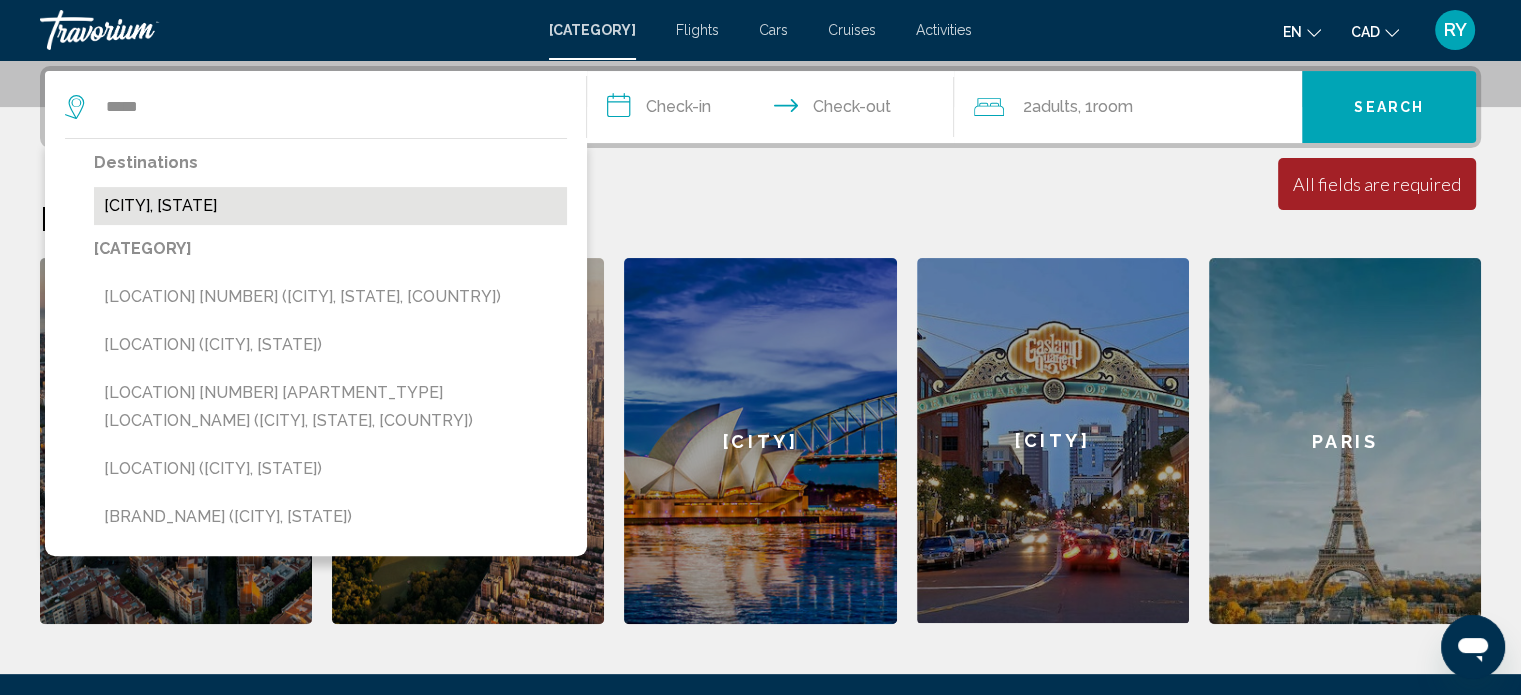 click on "Aruba, Aruba (AUA)" at bounding box center [330, 206] 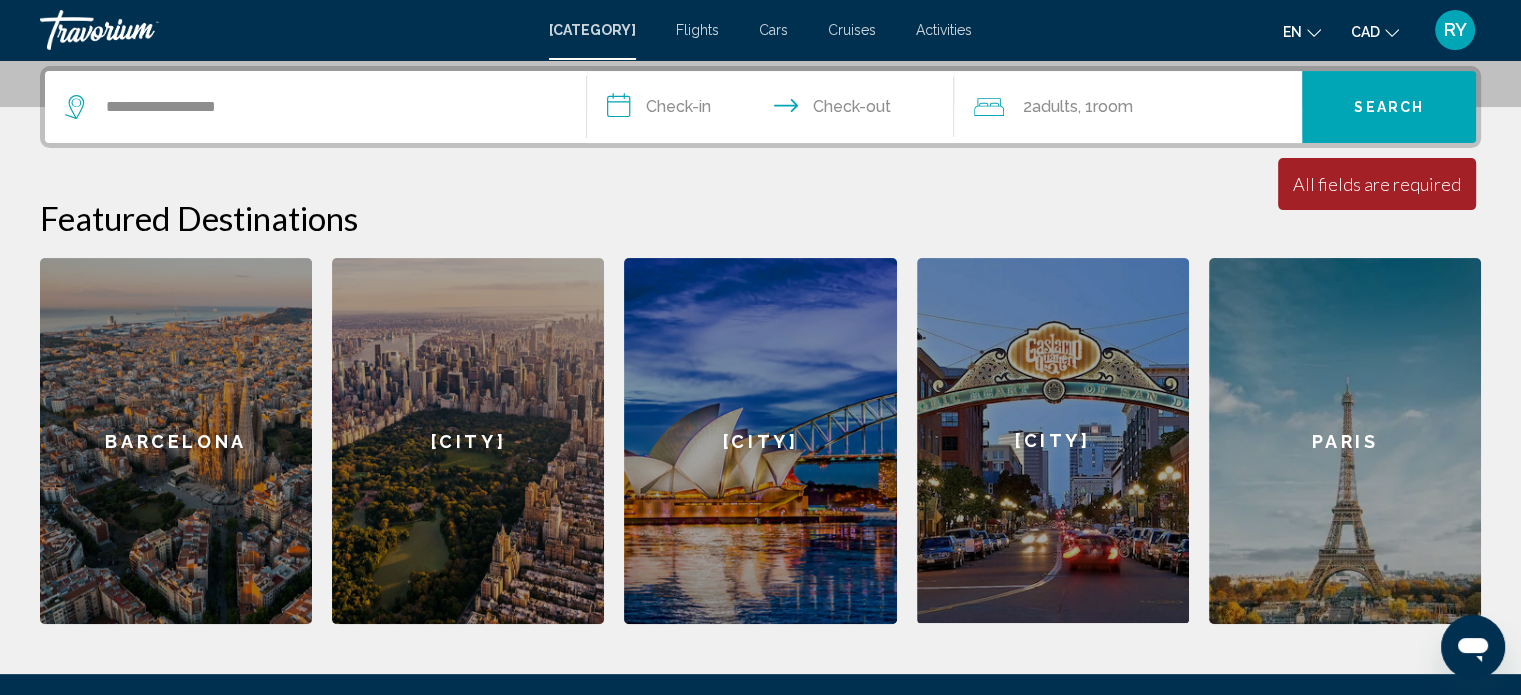 click on "**********" at bounding box center (775, 110) 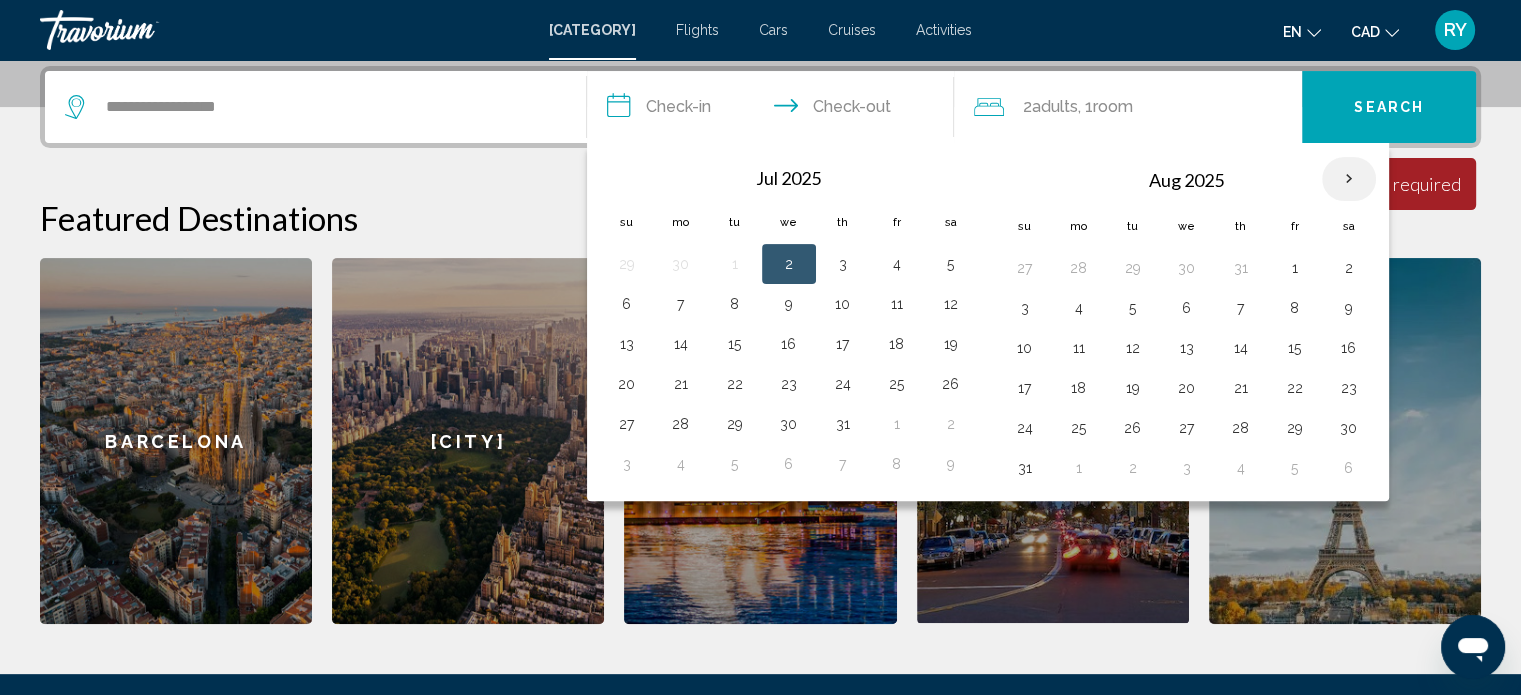 click at bounding box center (1349, 179) 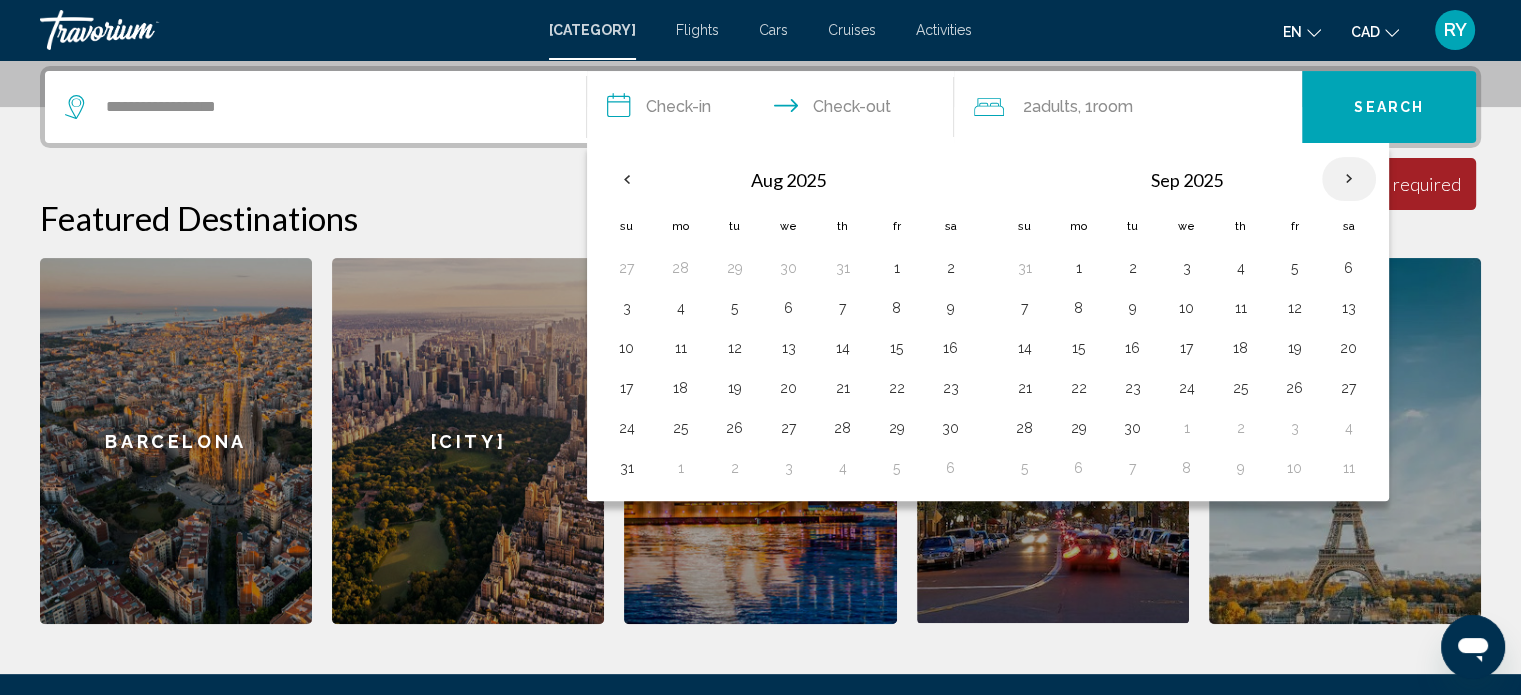 click at bounding box center (1349, 179) 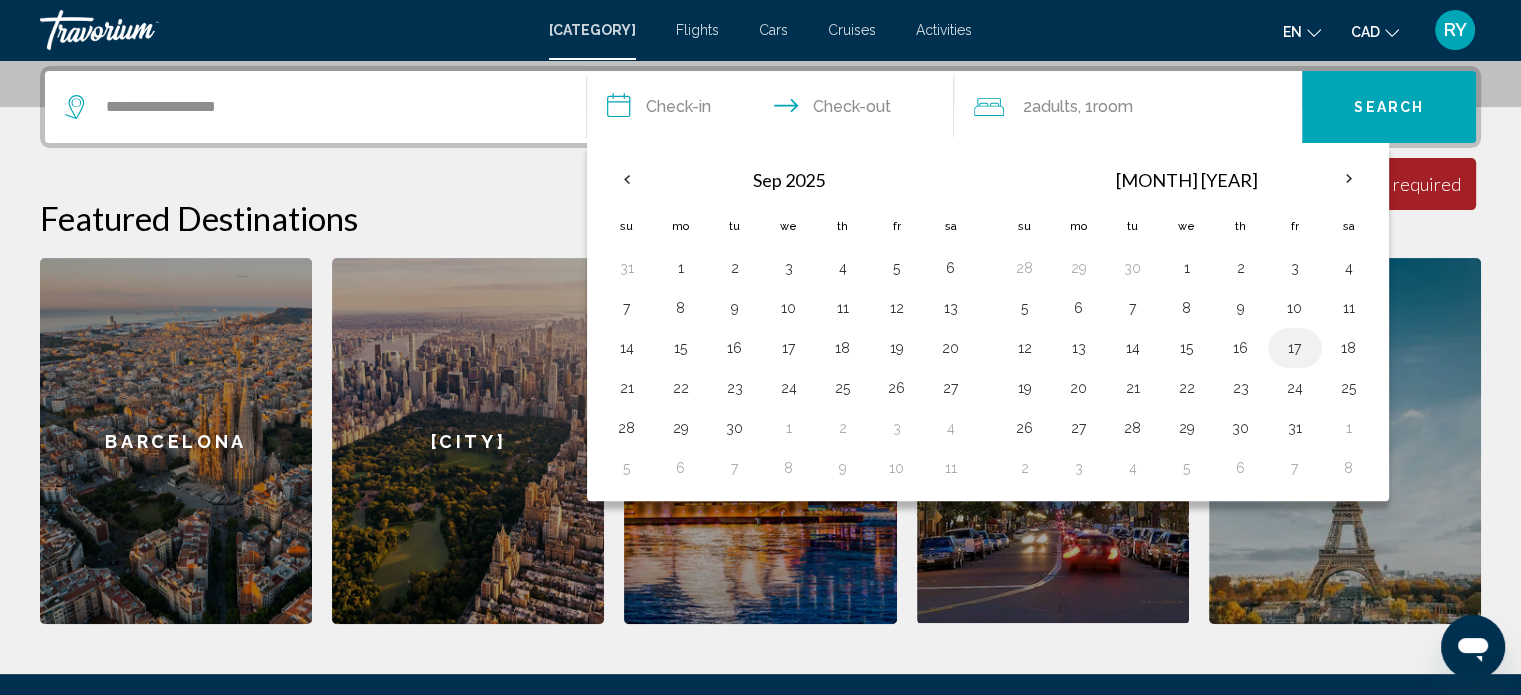 click on "17" at bounding box center (1295, 348) 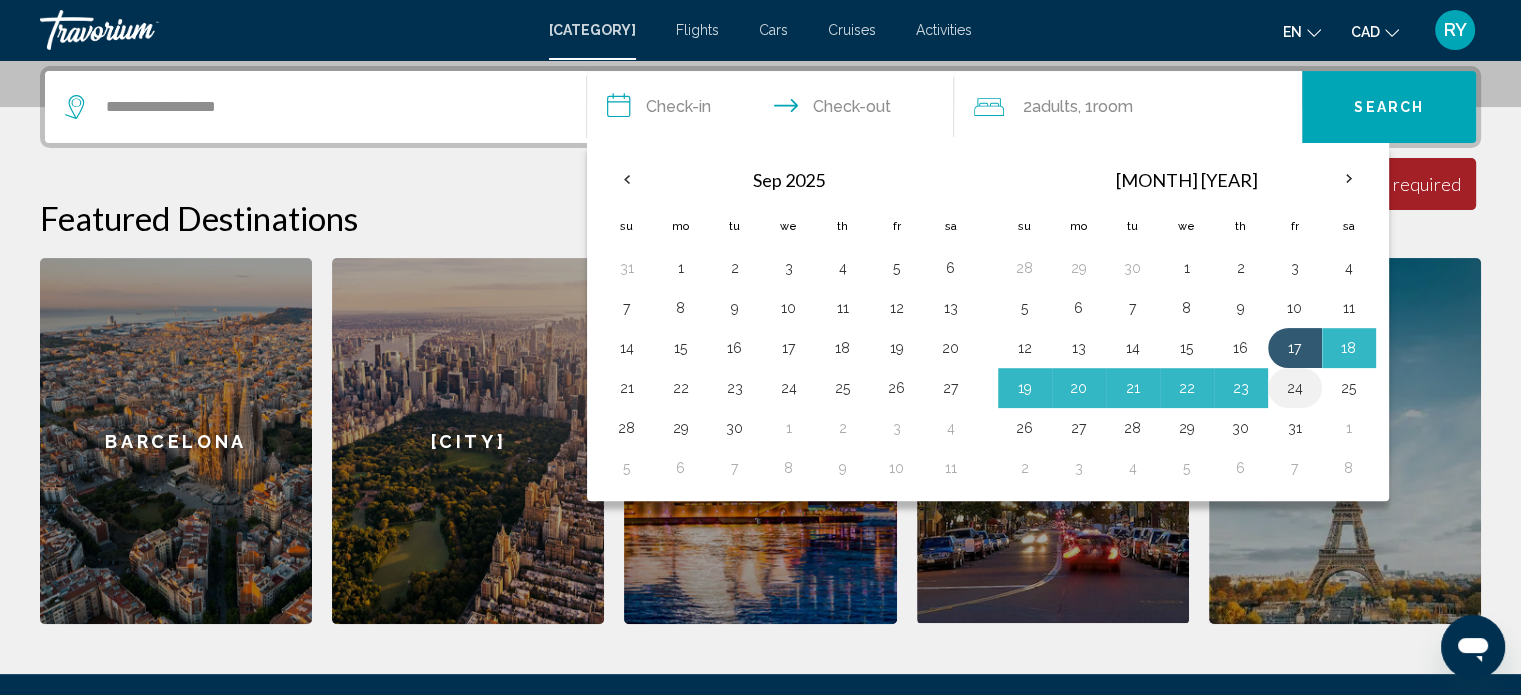 click on "24" at bounding box center [1295, 388] 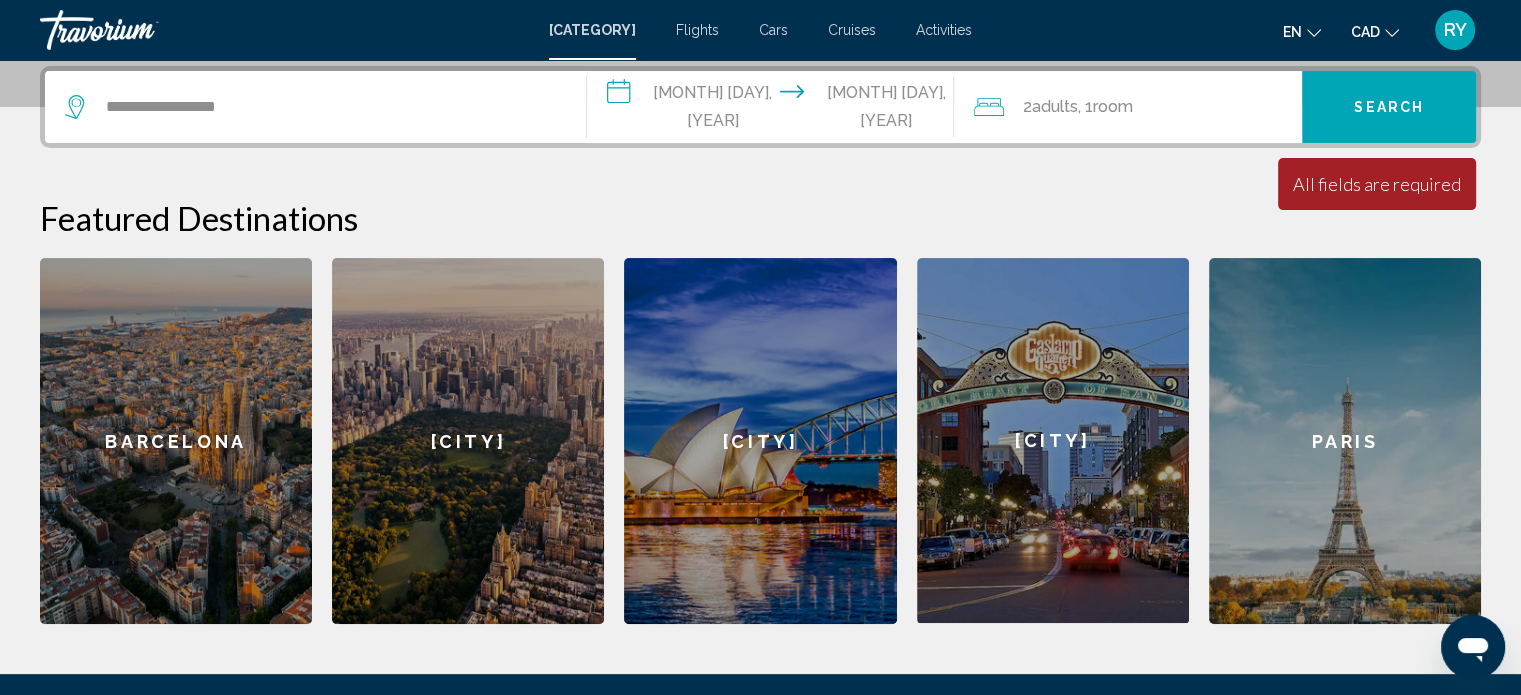 click at bounding box center (989, 107) 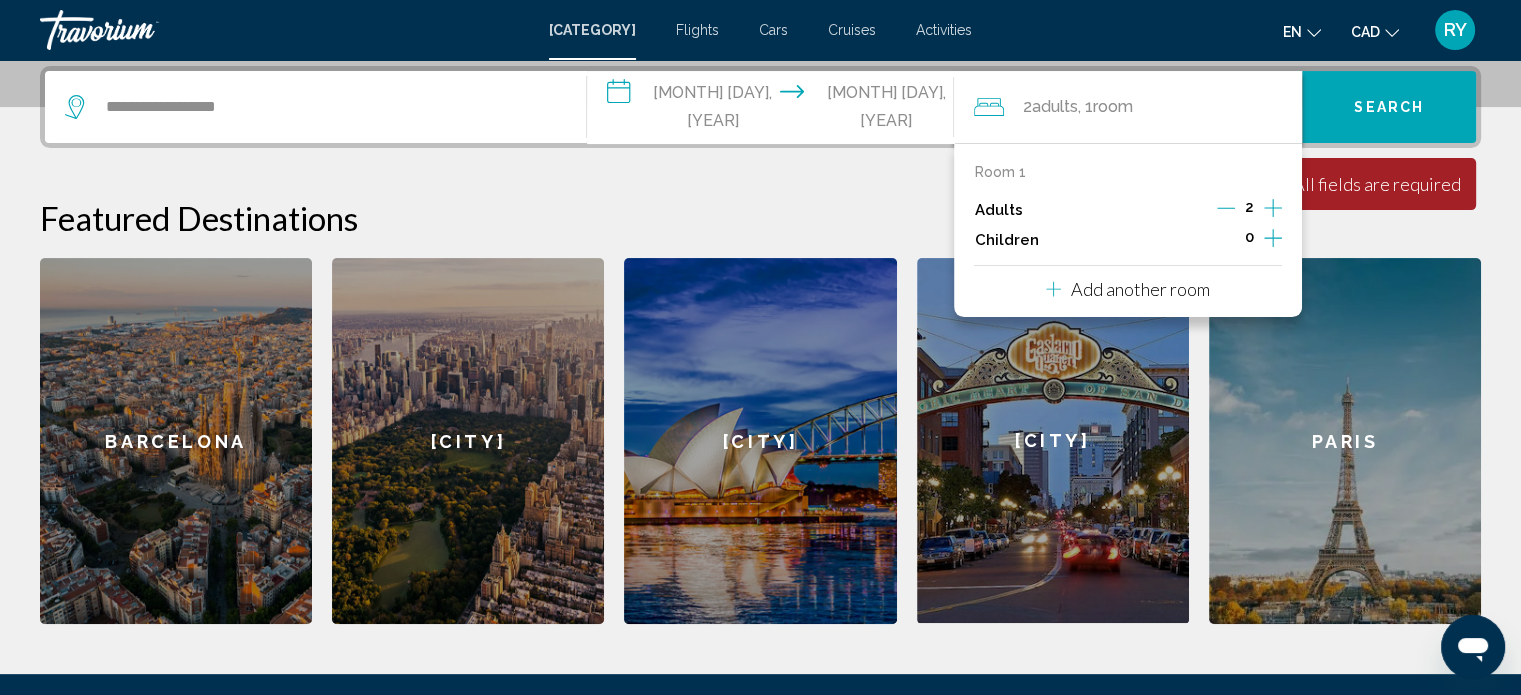 click at bounding box center [1273, 238] 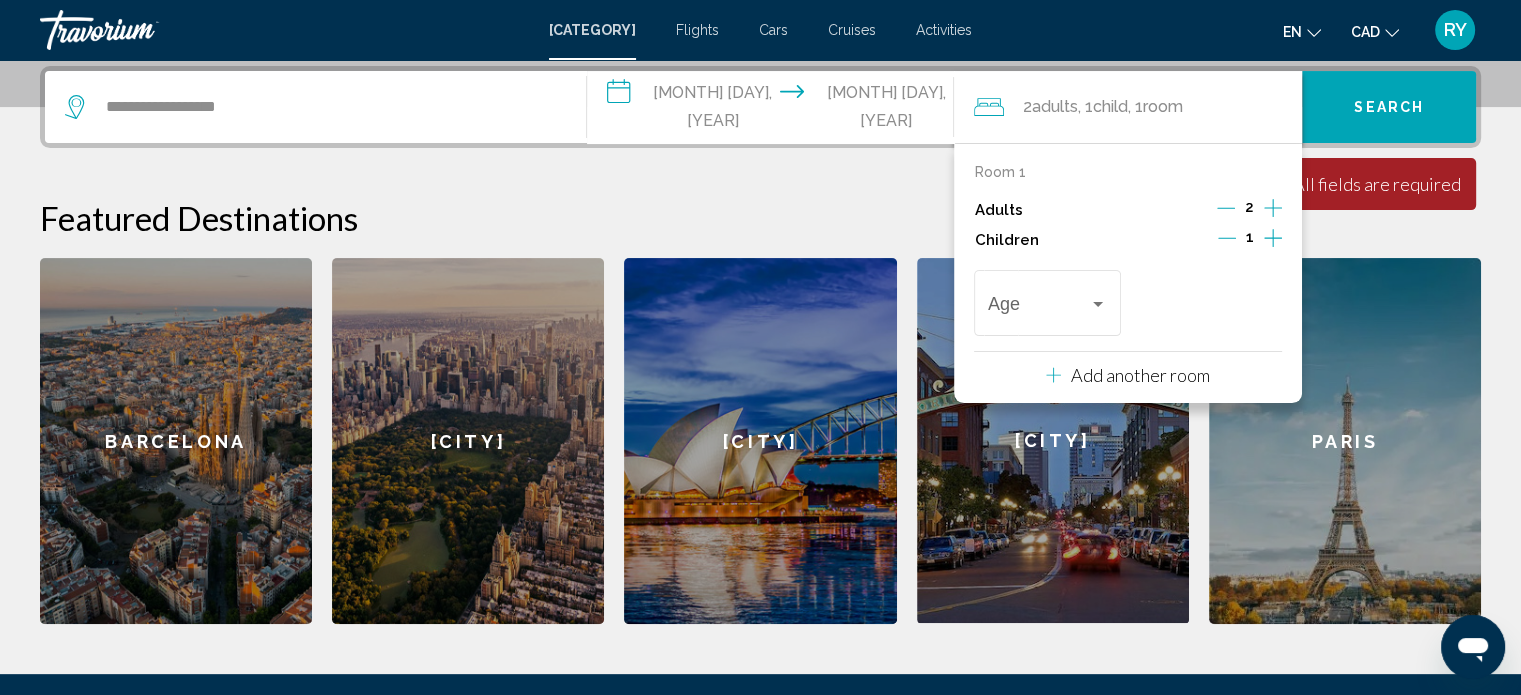 click at bounding box center [1273, 238] 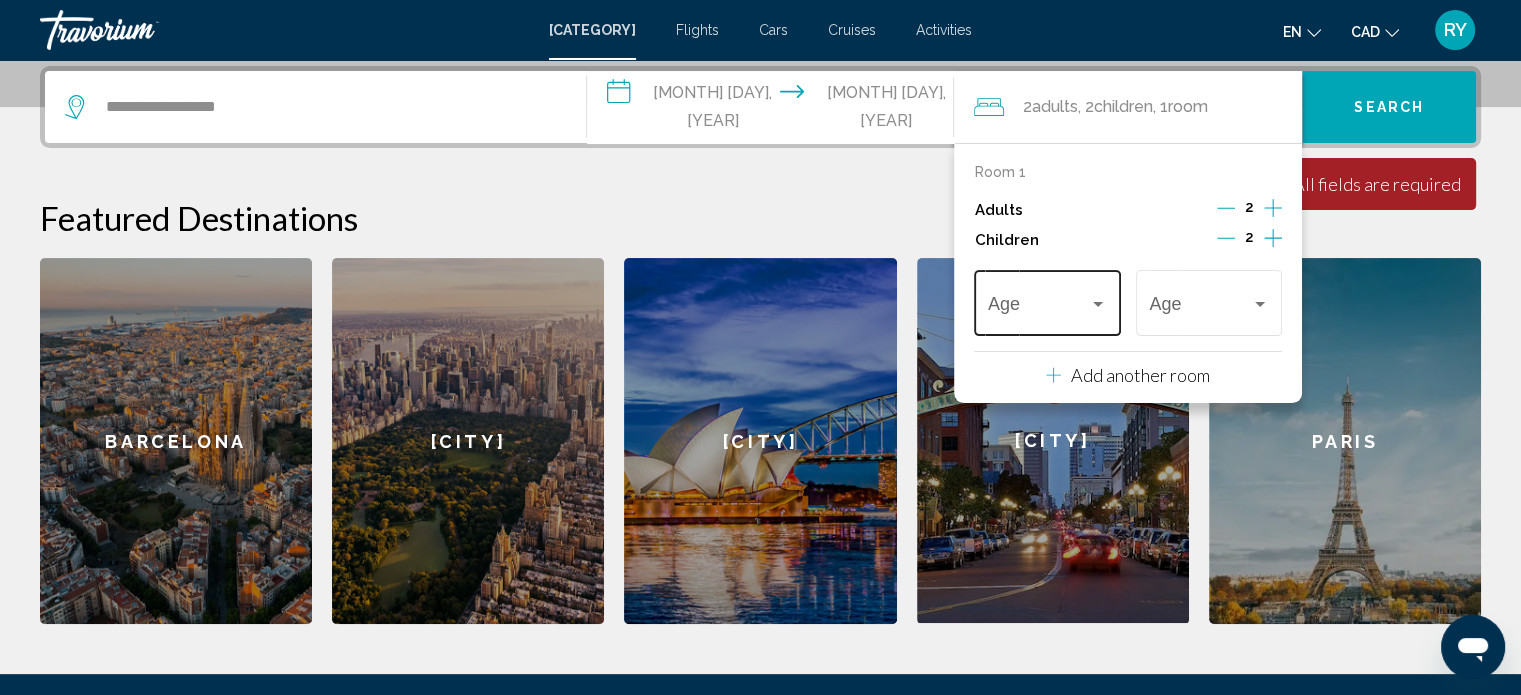 click at bounding box center [1098, 304] 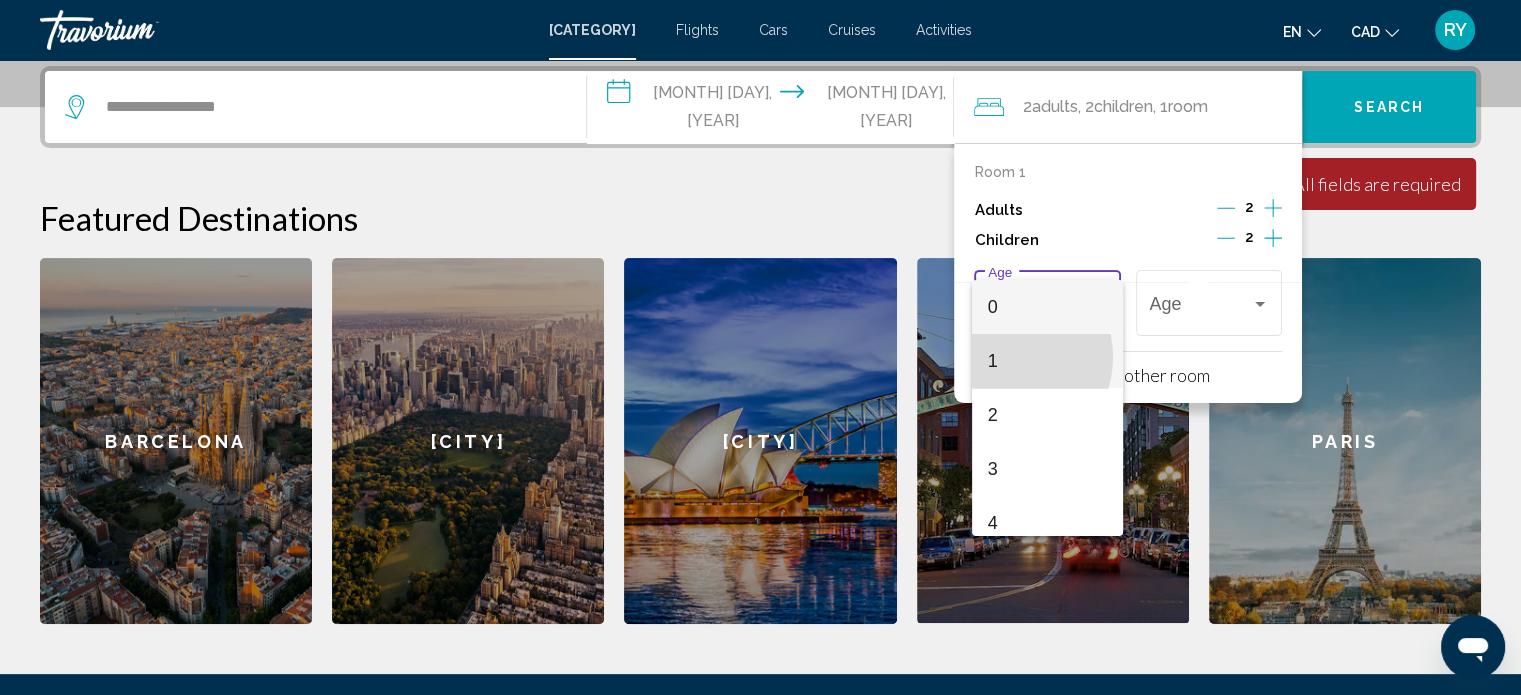 click on "1" at bounding box center (1047, 361) 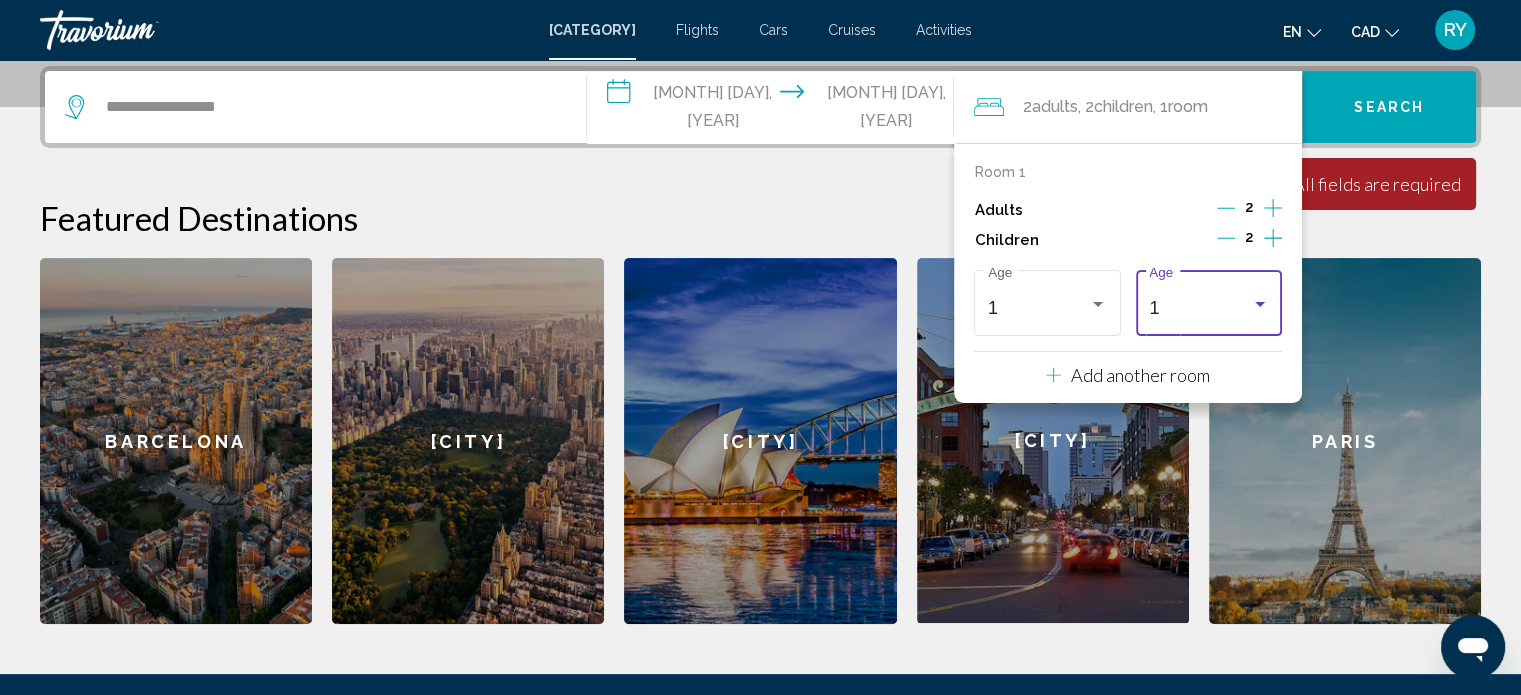 click at bounding box center [1260, 304] 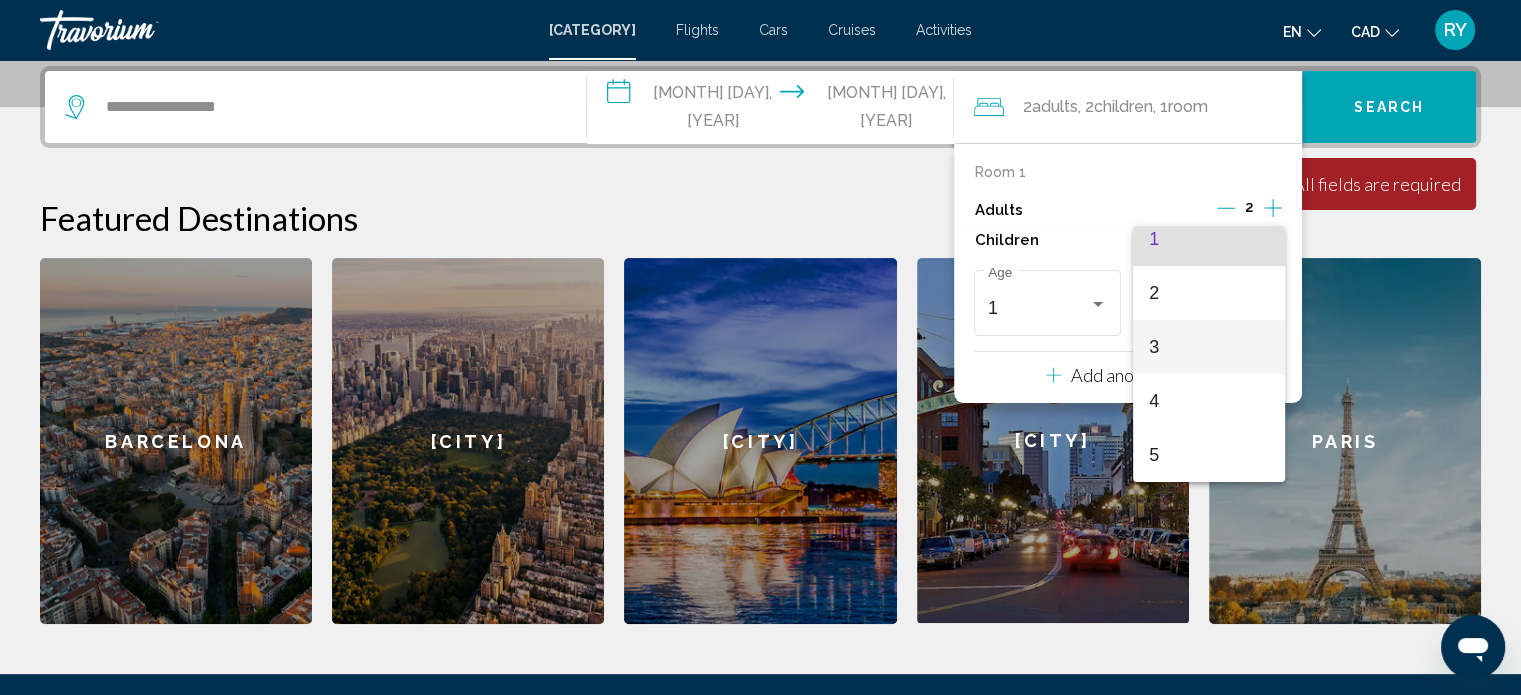 scroll, scrollTop: 100, scrollLeft: 0, axis: vertical 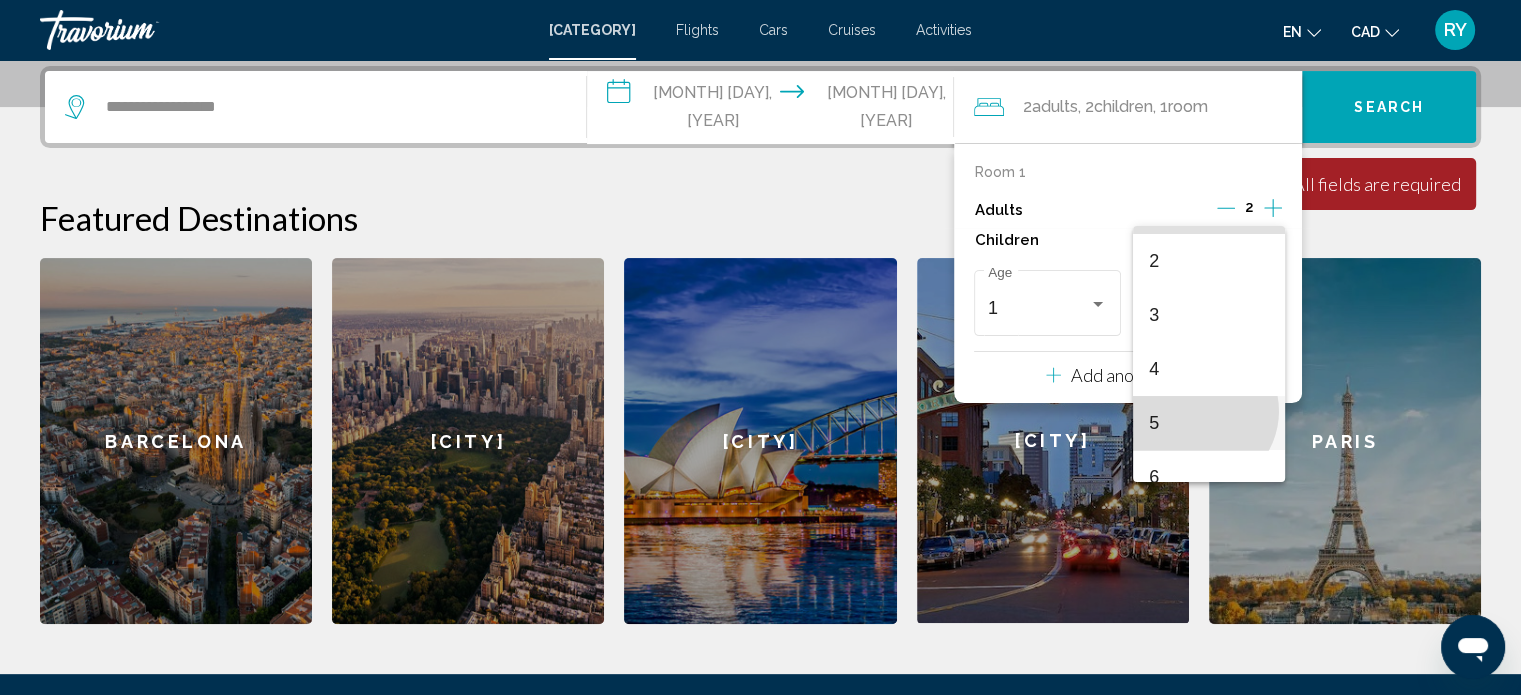 click on "5" at bounding box center [1208, 423] 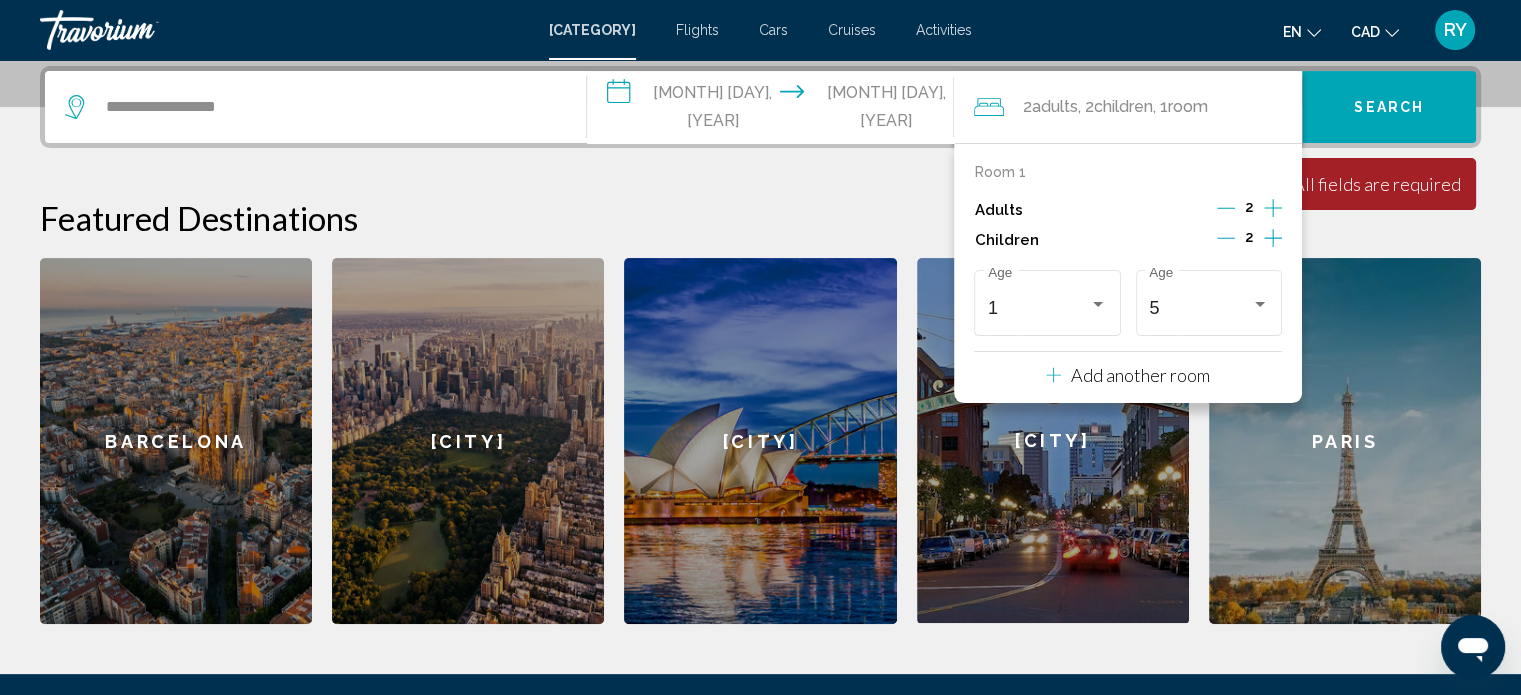 click on "Search" at bounding box center [1389, 108] 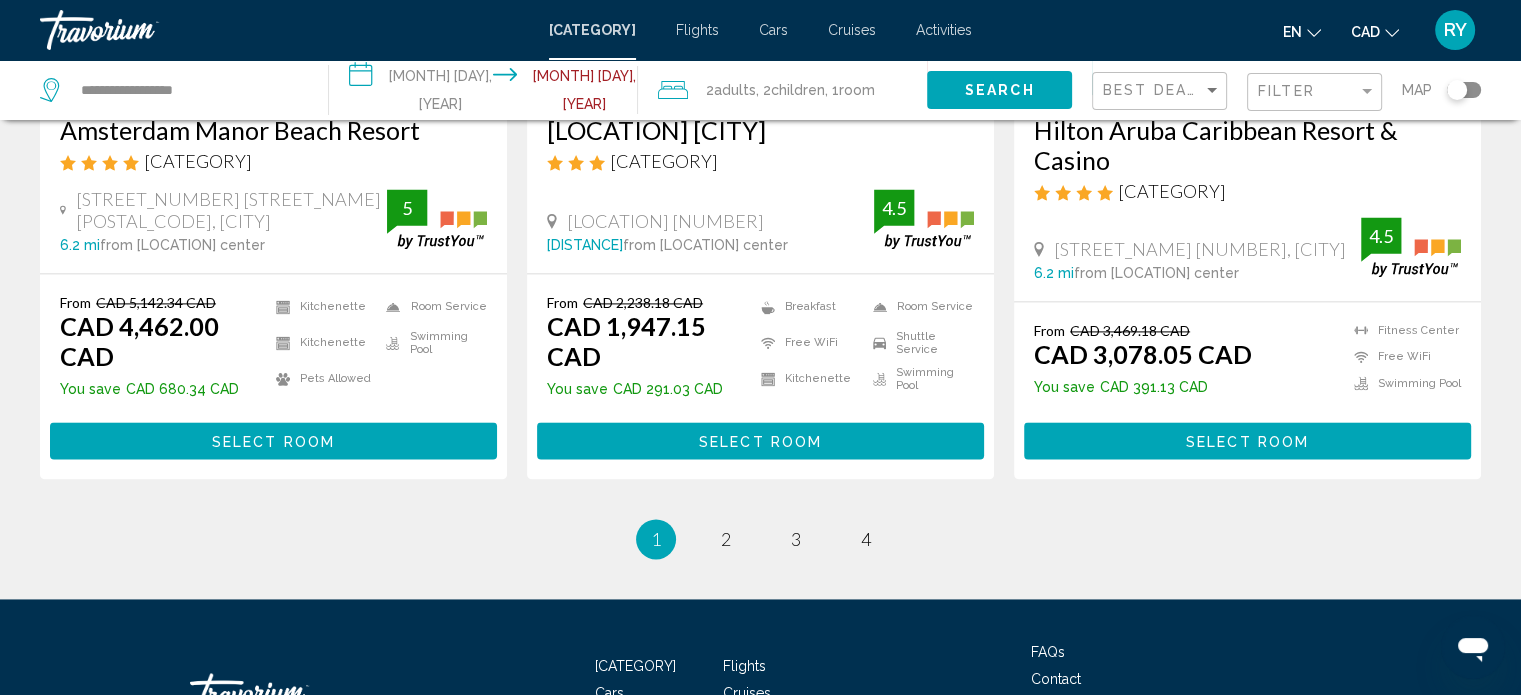 scroll, scrollTop: 2876, scrollLeft: 0, axis: vertical 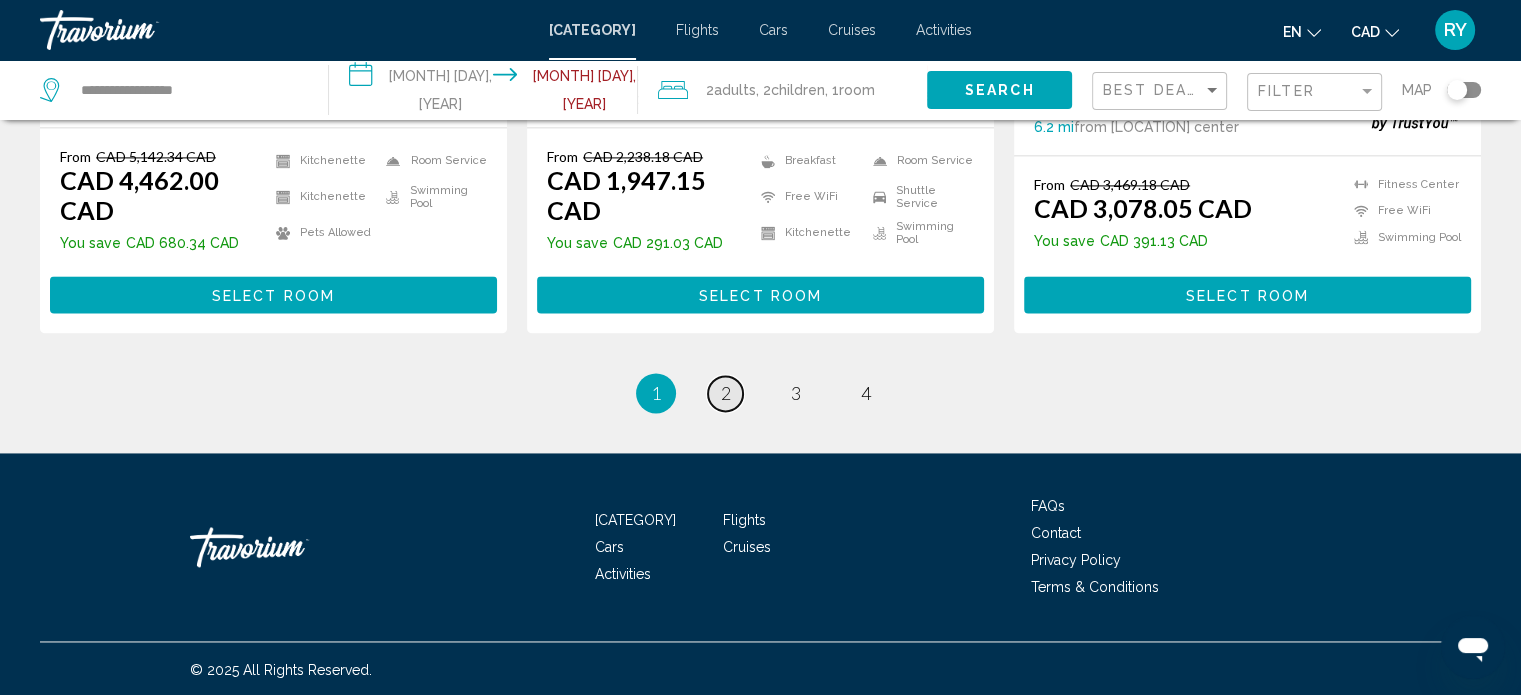 click on "2" at bounding box center (726, 393) 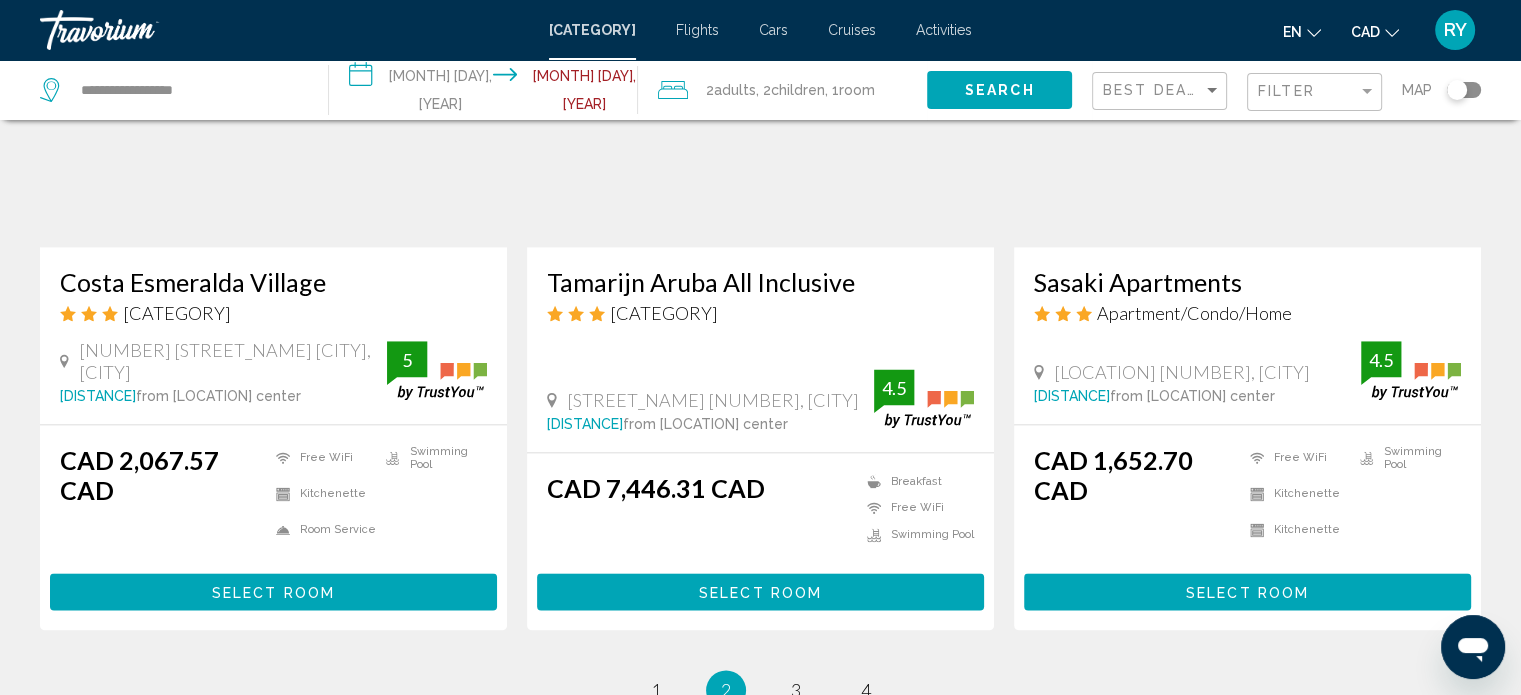 scroll, scrollTop: 2600, scrollLeft: 0, axis: vertical 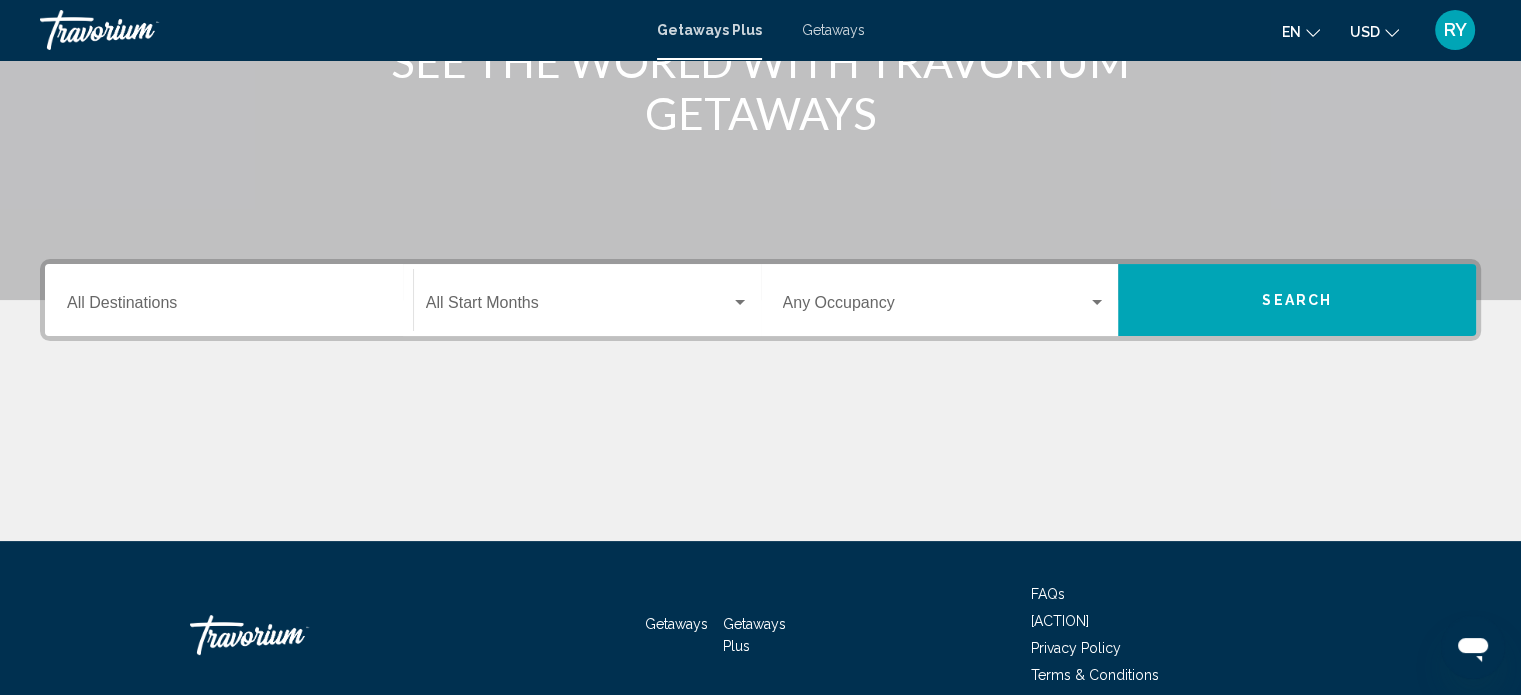 click on "Destination All Destinations" at bounding box center [229, 307] 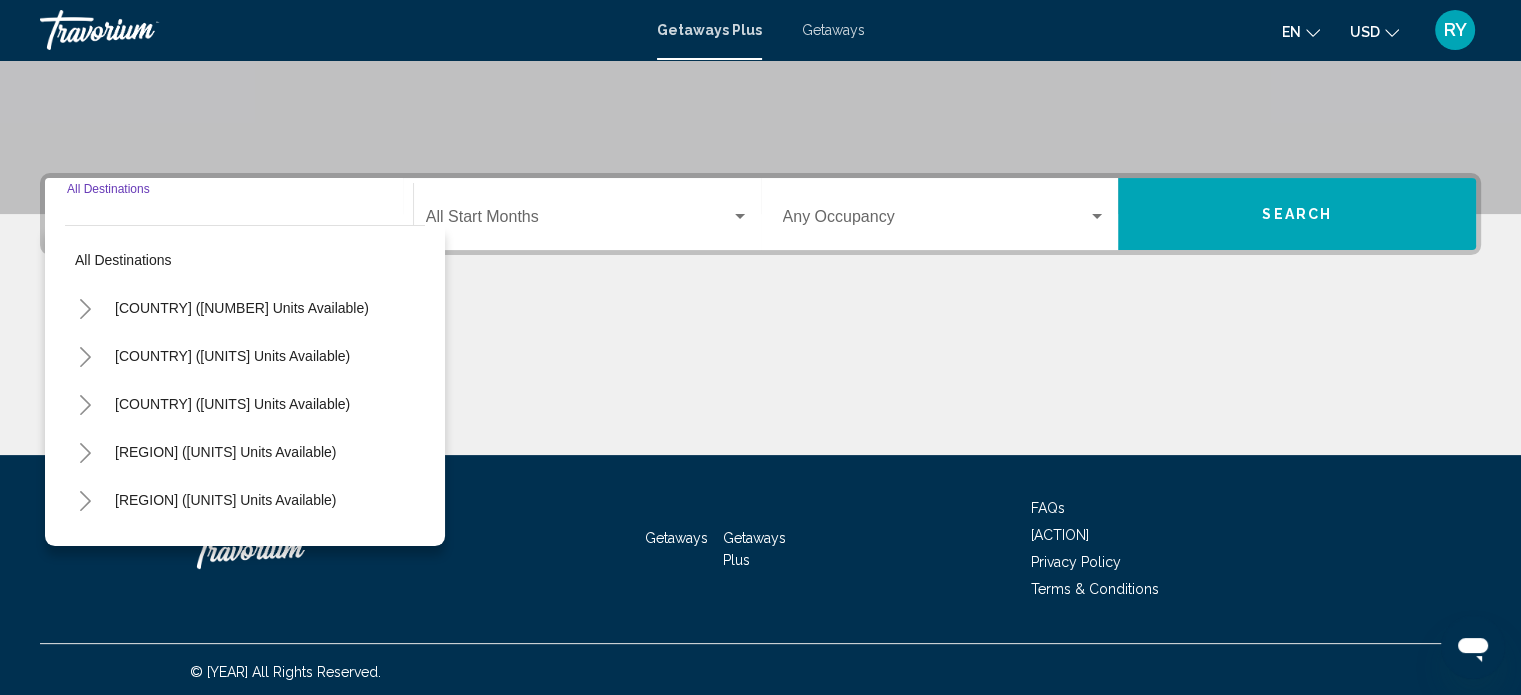 scroll, scrollTop: 390, scrollLeft: 0, axis: vertical 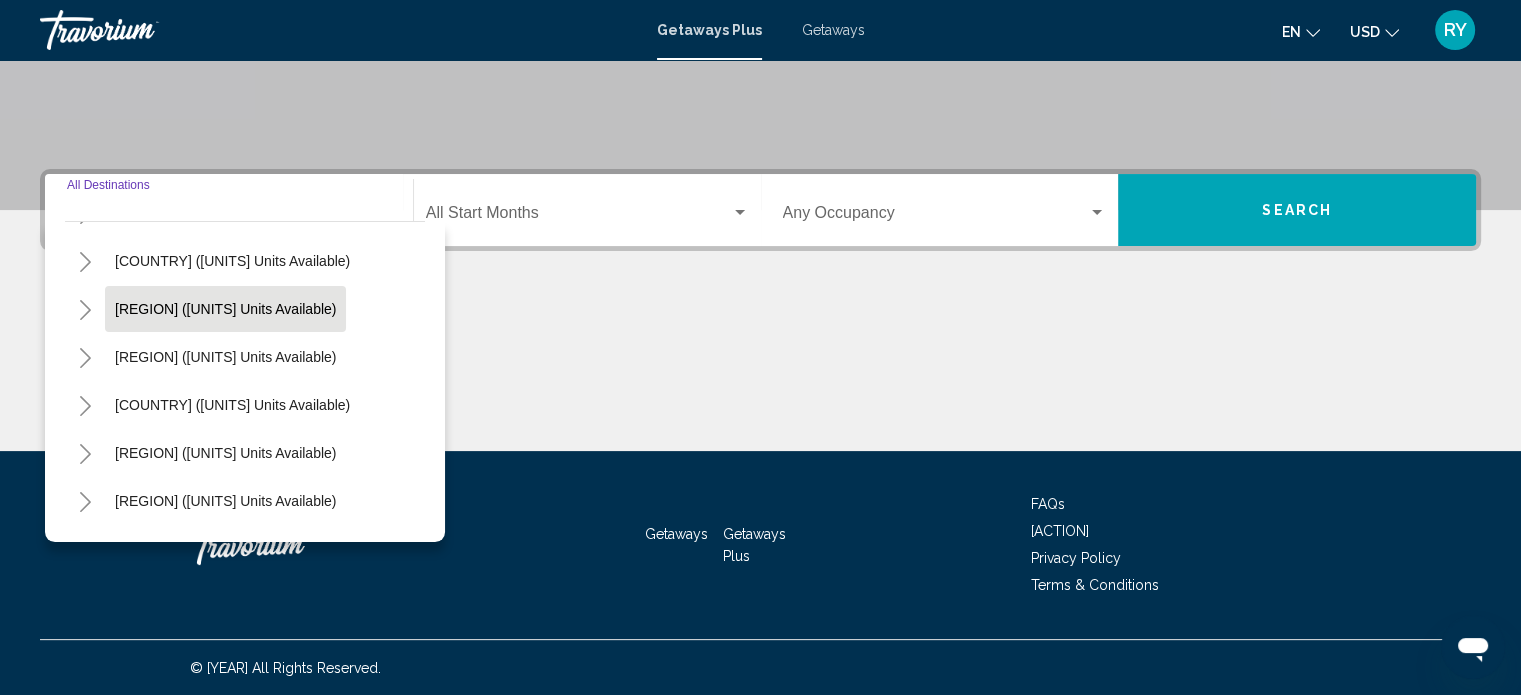 click on "[REGION] ([UNITS] units available)" at bounding box center (242, 165) 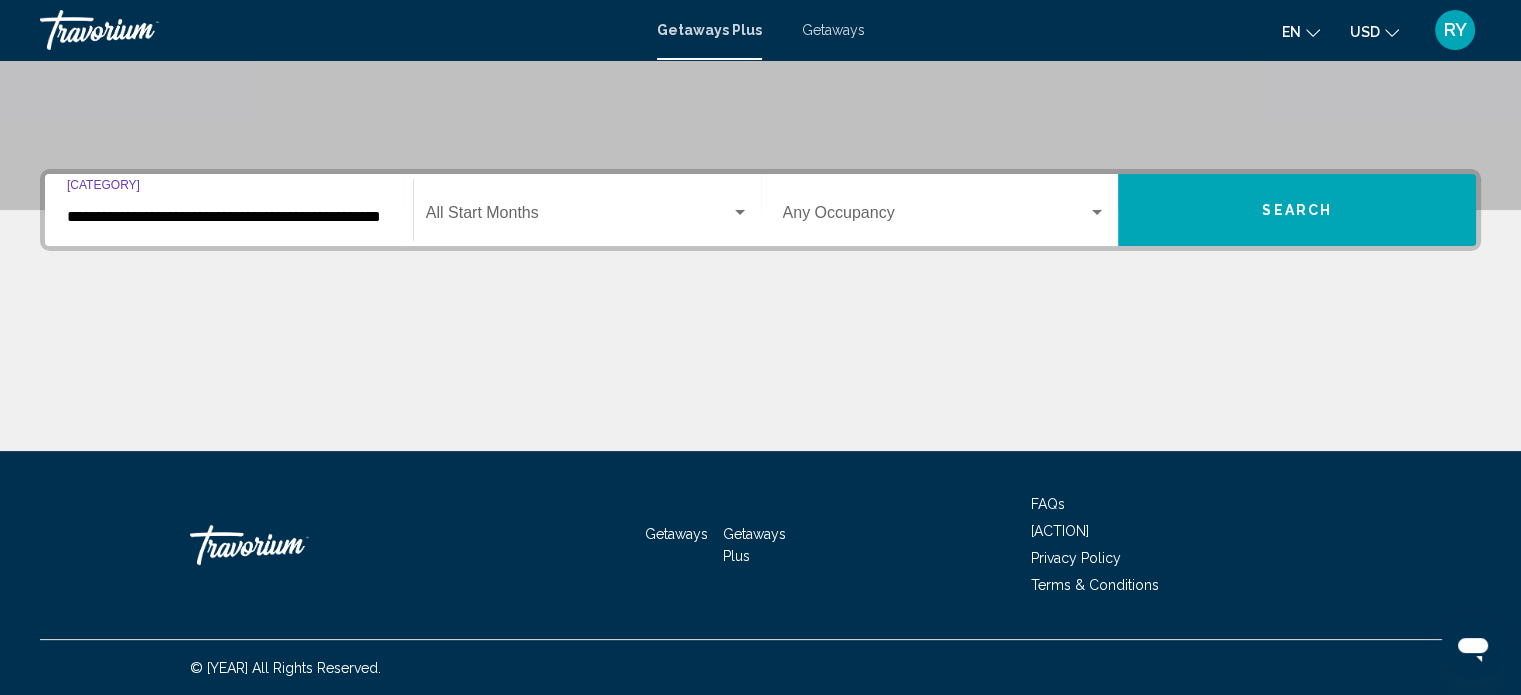 click at bounding box center (936, 217) 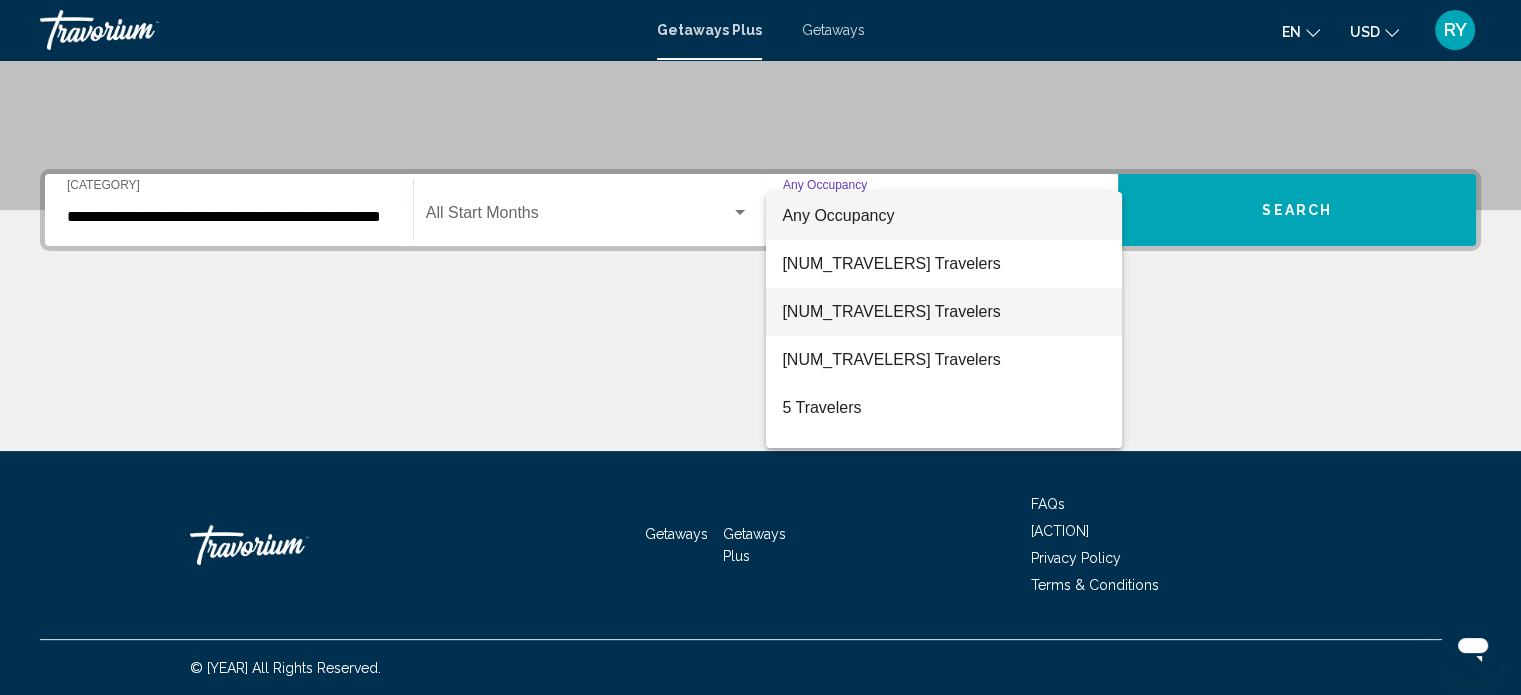 click on "[NUM_TRAVELERS] Travelers" at bounding box center (944, 312) 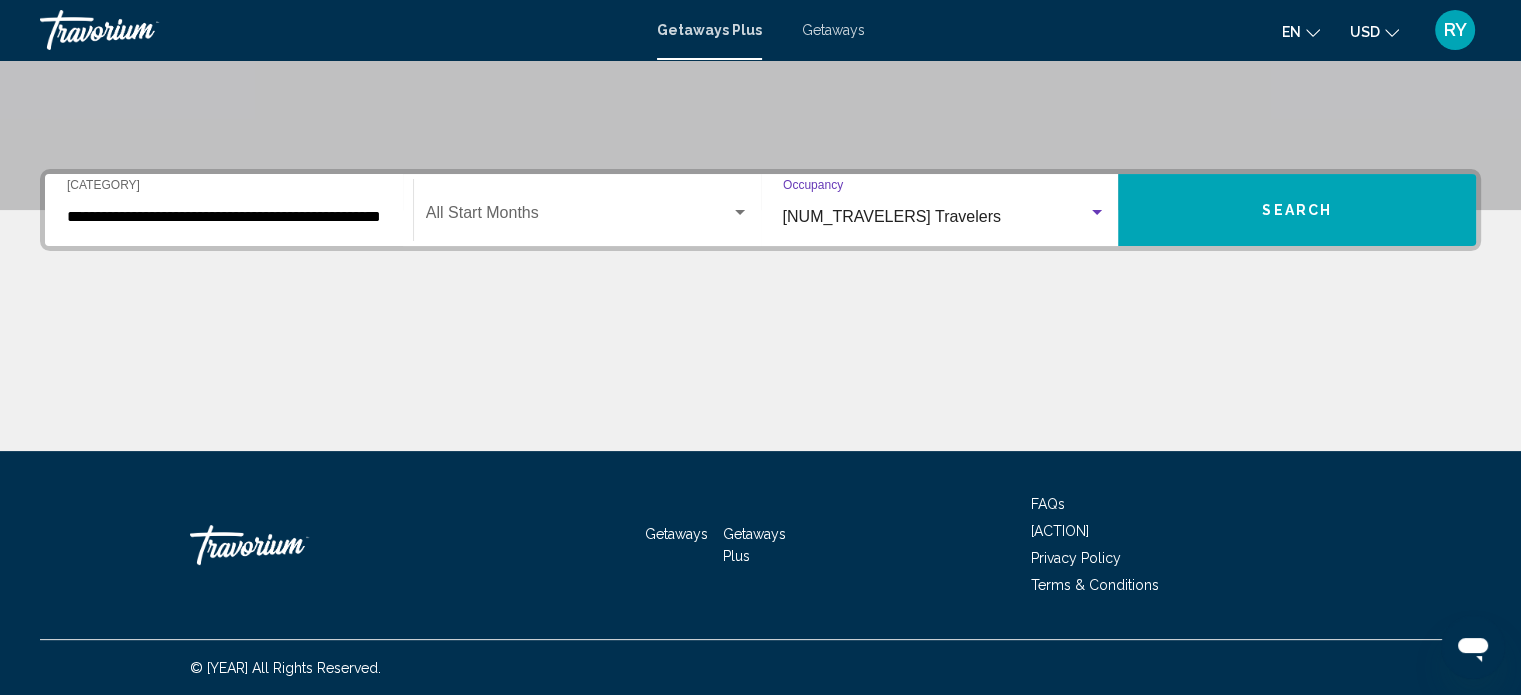 click on "Search" at bounding box center [1297, 210] 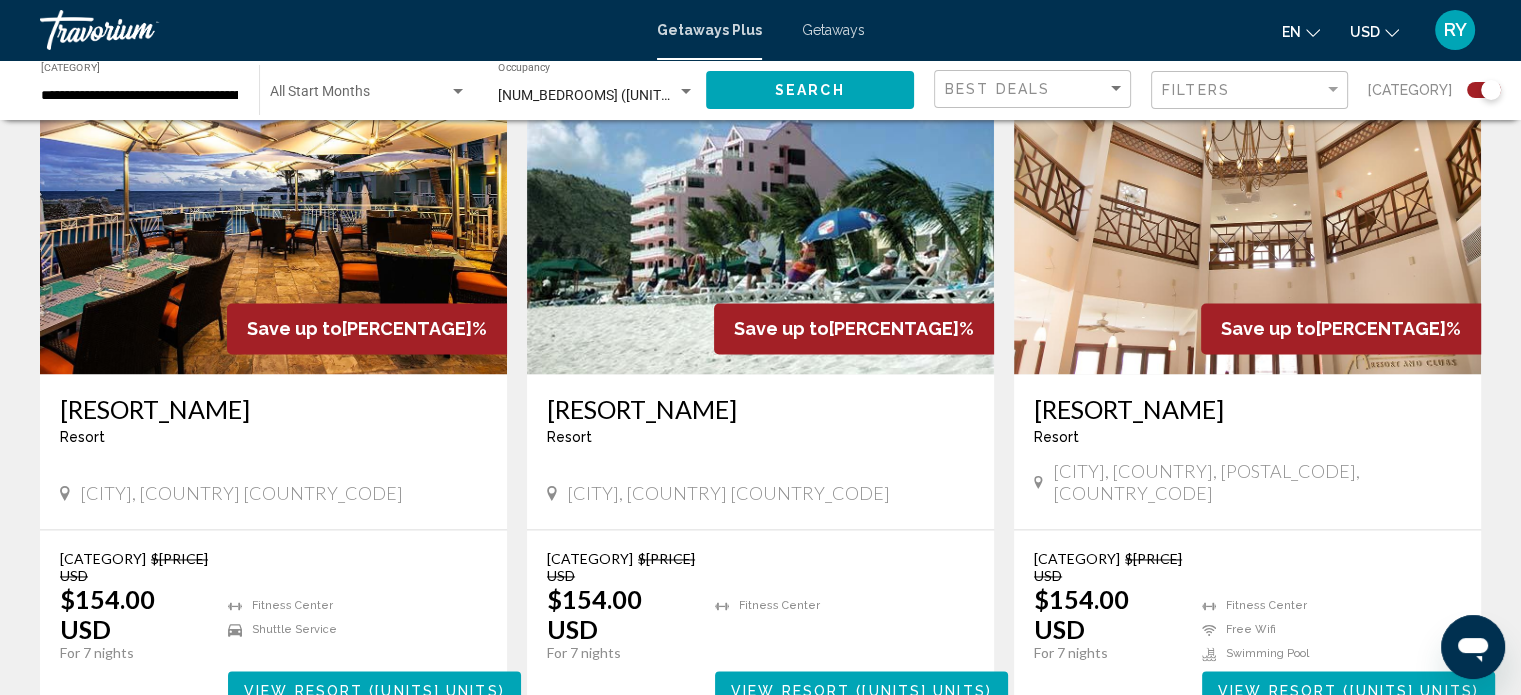 scroll, scrollTop: 2900, scrollLeft: 0, axis: vertical 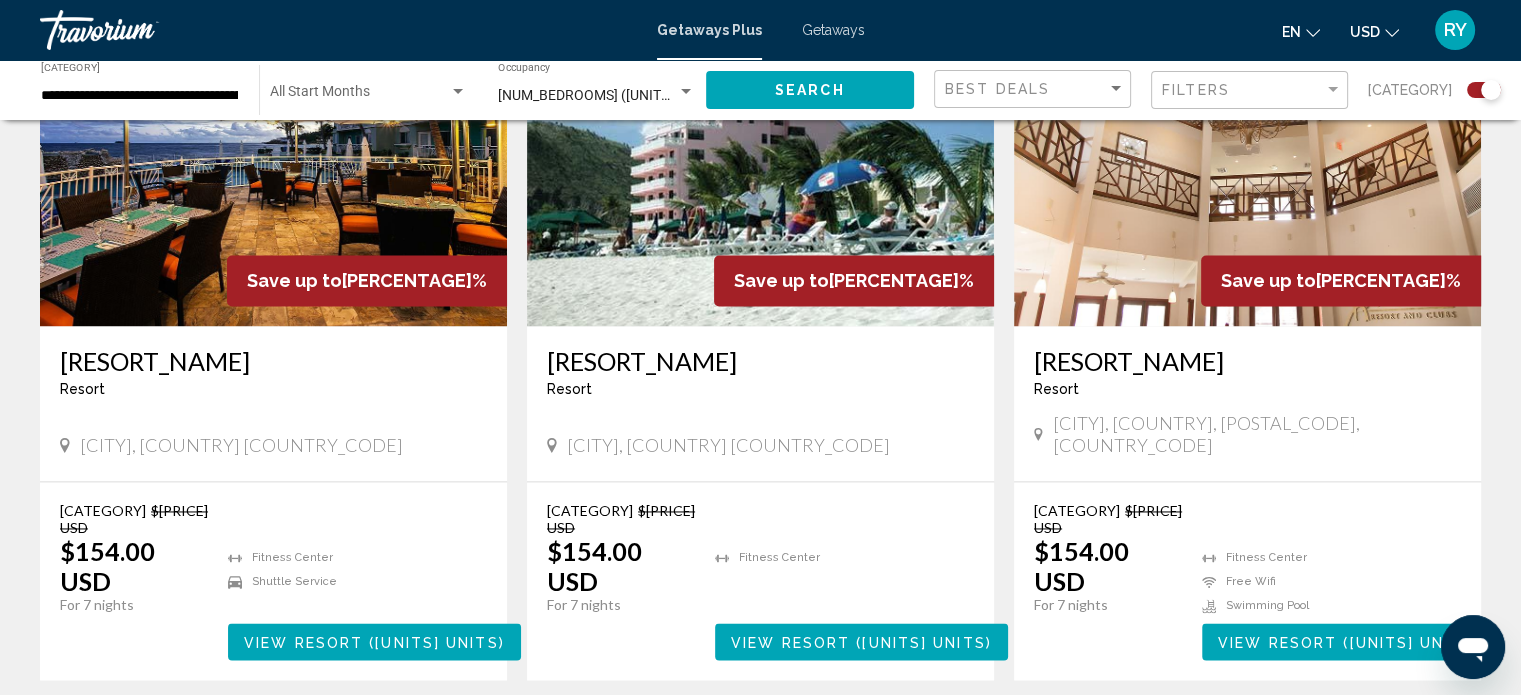 click on "2" at bounding box center [761, 740] 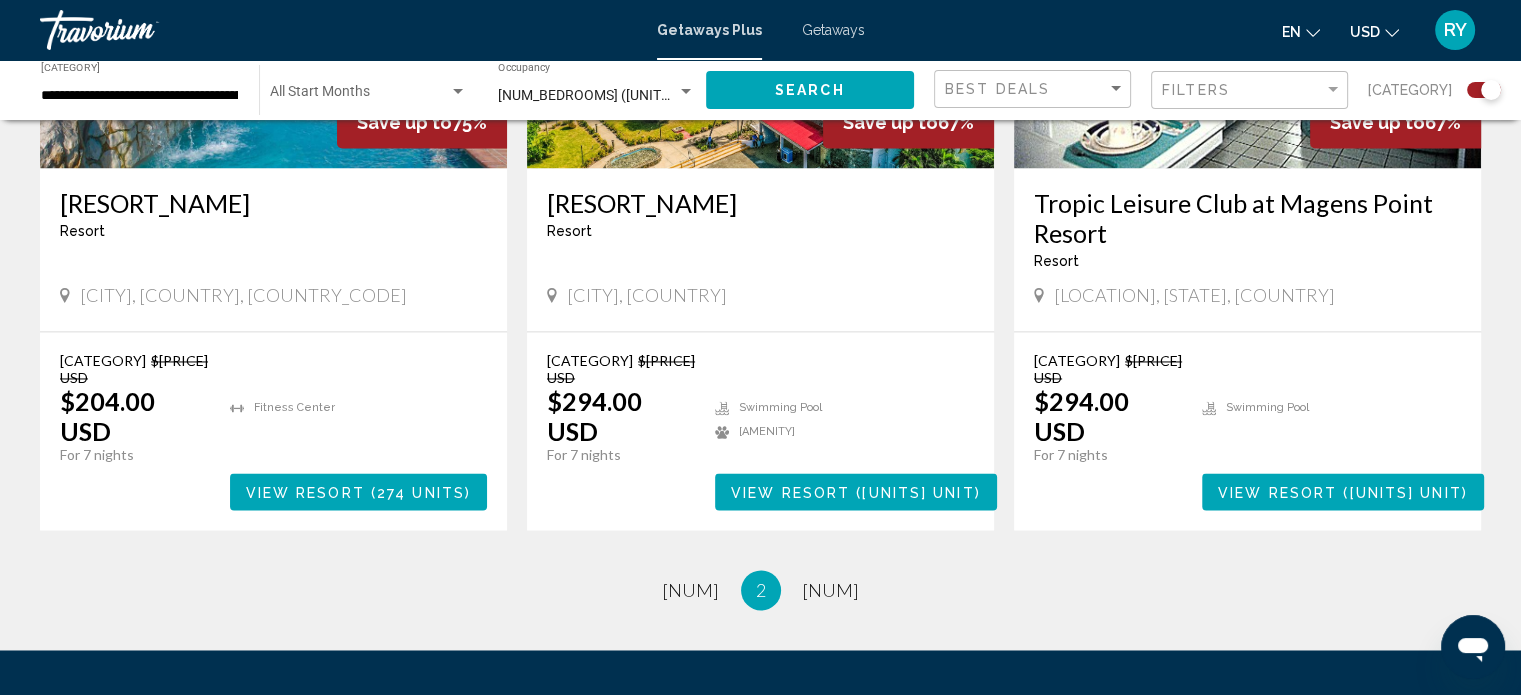 scroll, scrollTop: 3060, scrollLeft: 0, axis: vertical 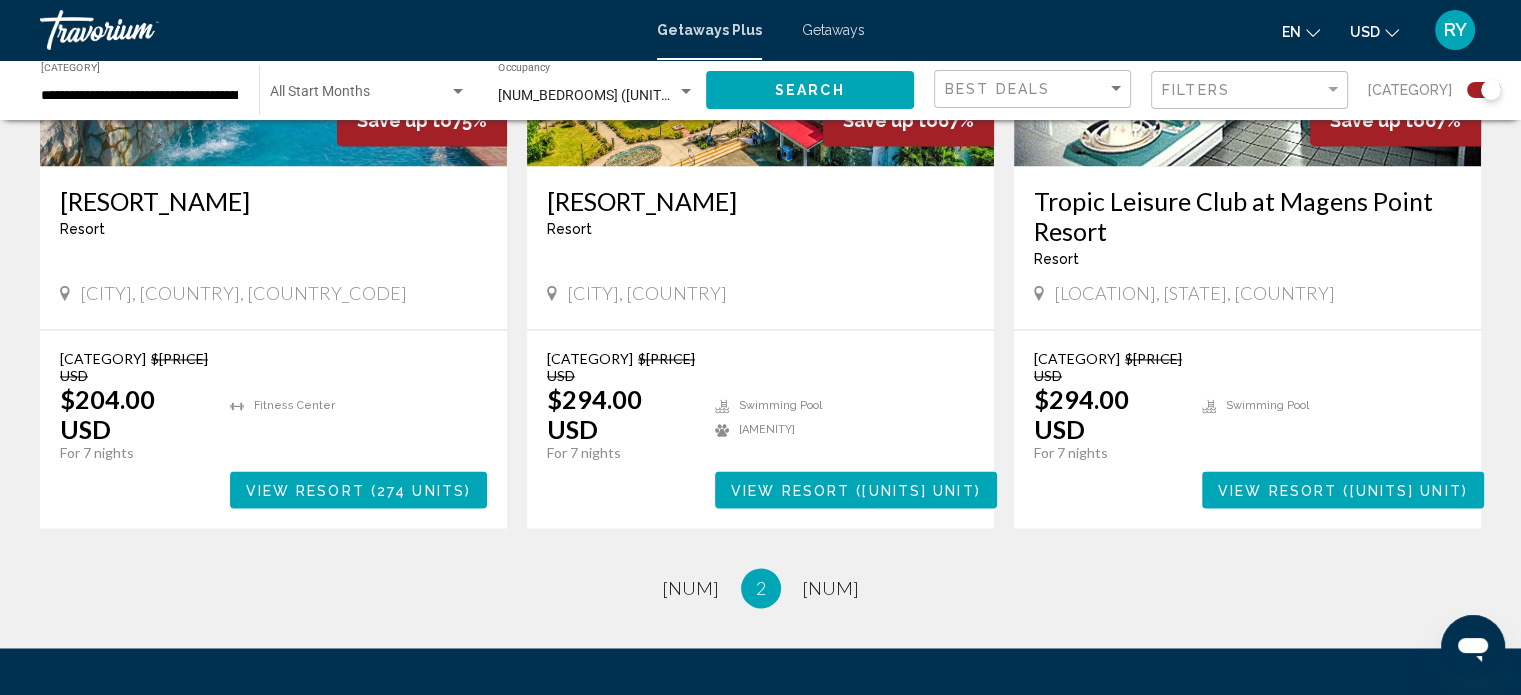 click at bounding box center (1392, 33) 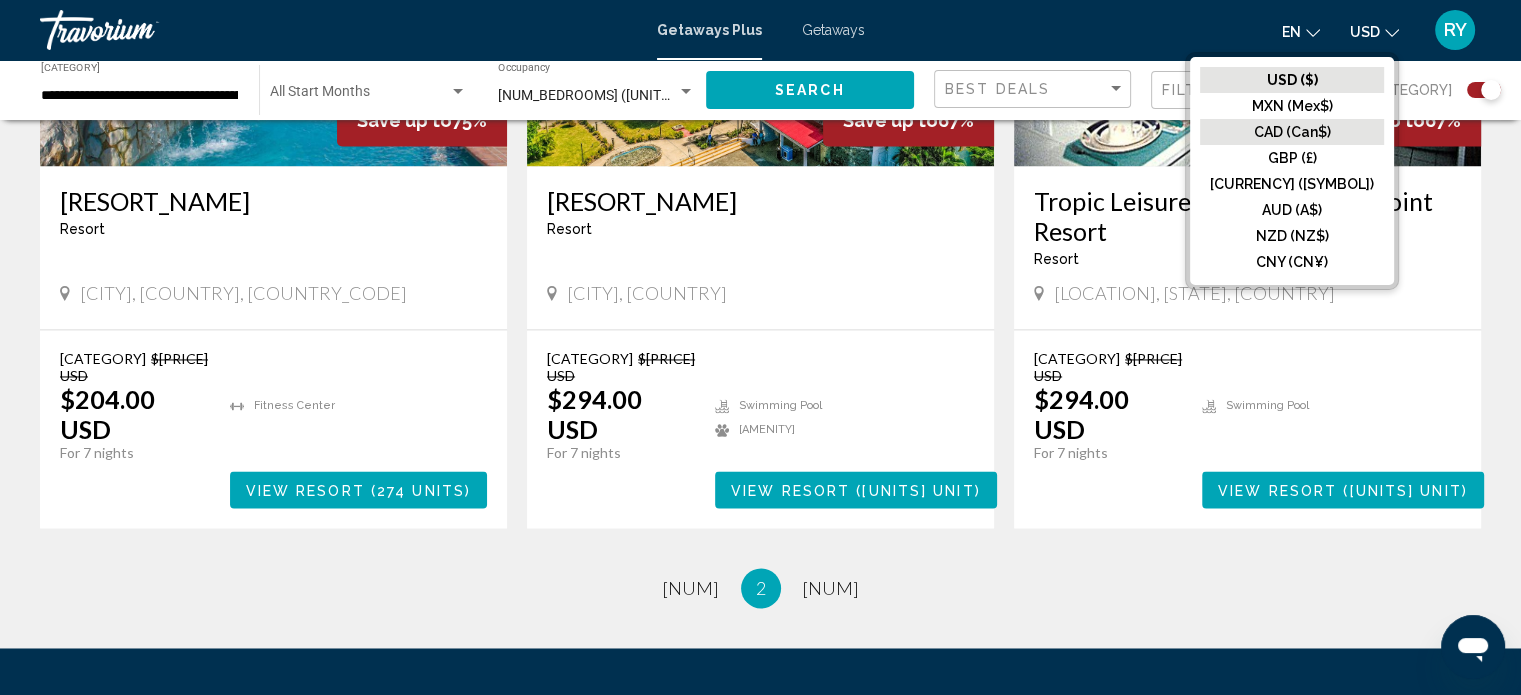 click on "CAD (Can$)" at bounding box center (1292, 80) 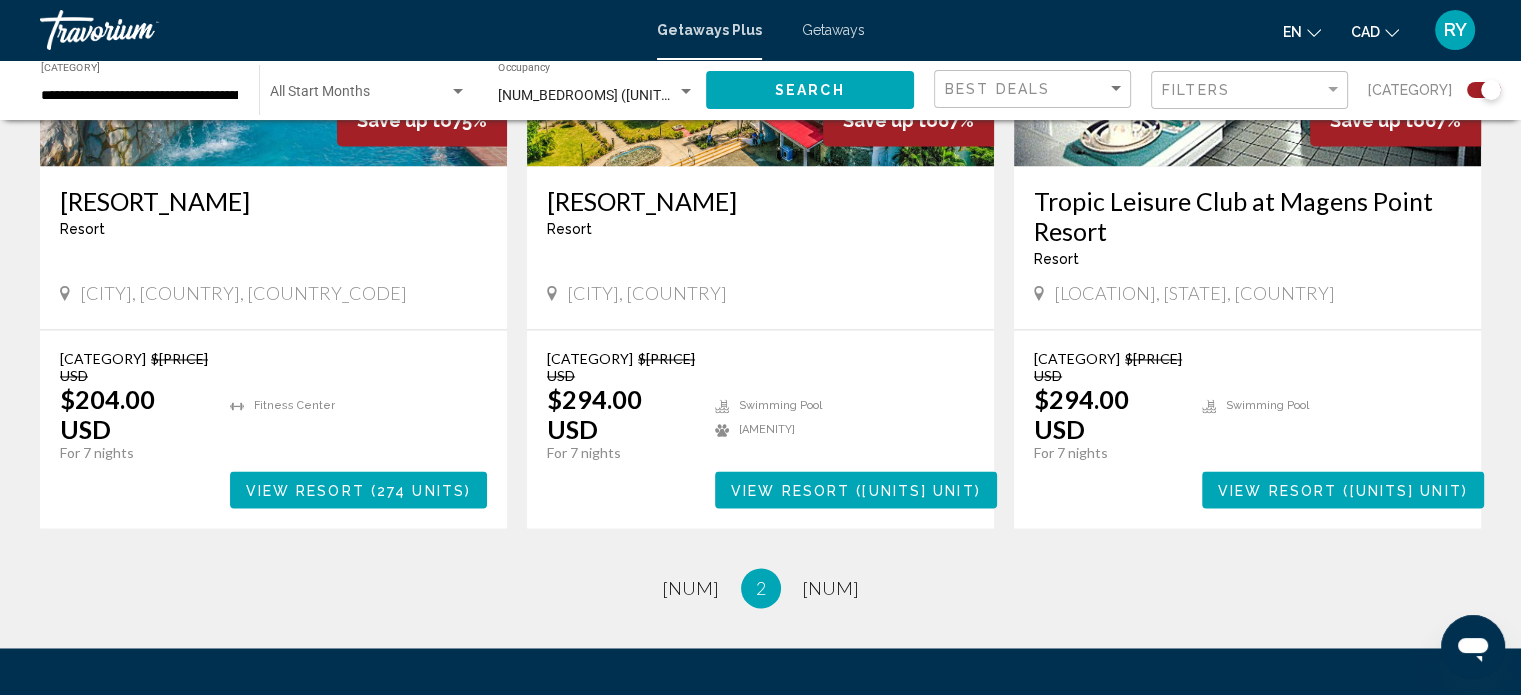 click on "Getaways" at bounding box center [833, 30] 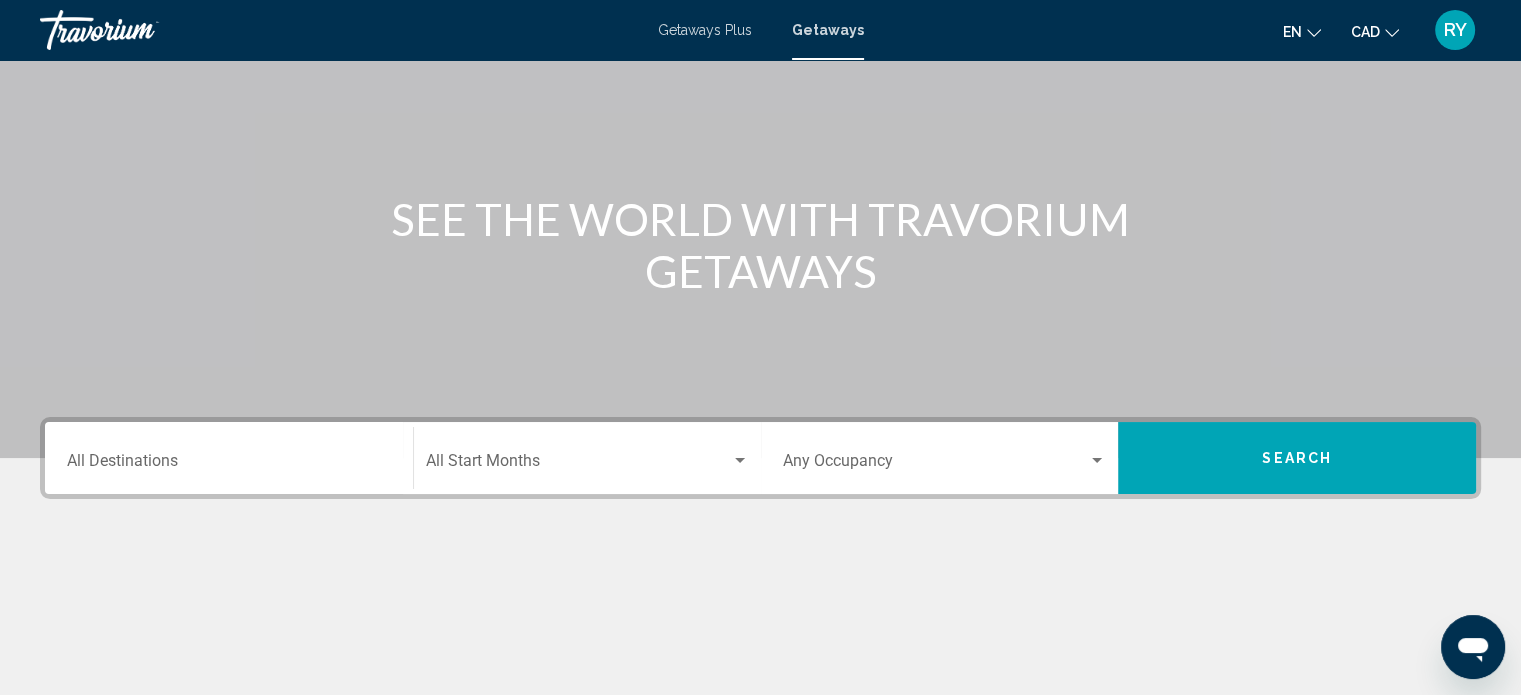 scroll, scrollTop: 200, scrollLeft: 0, axis: vertical 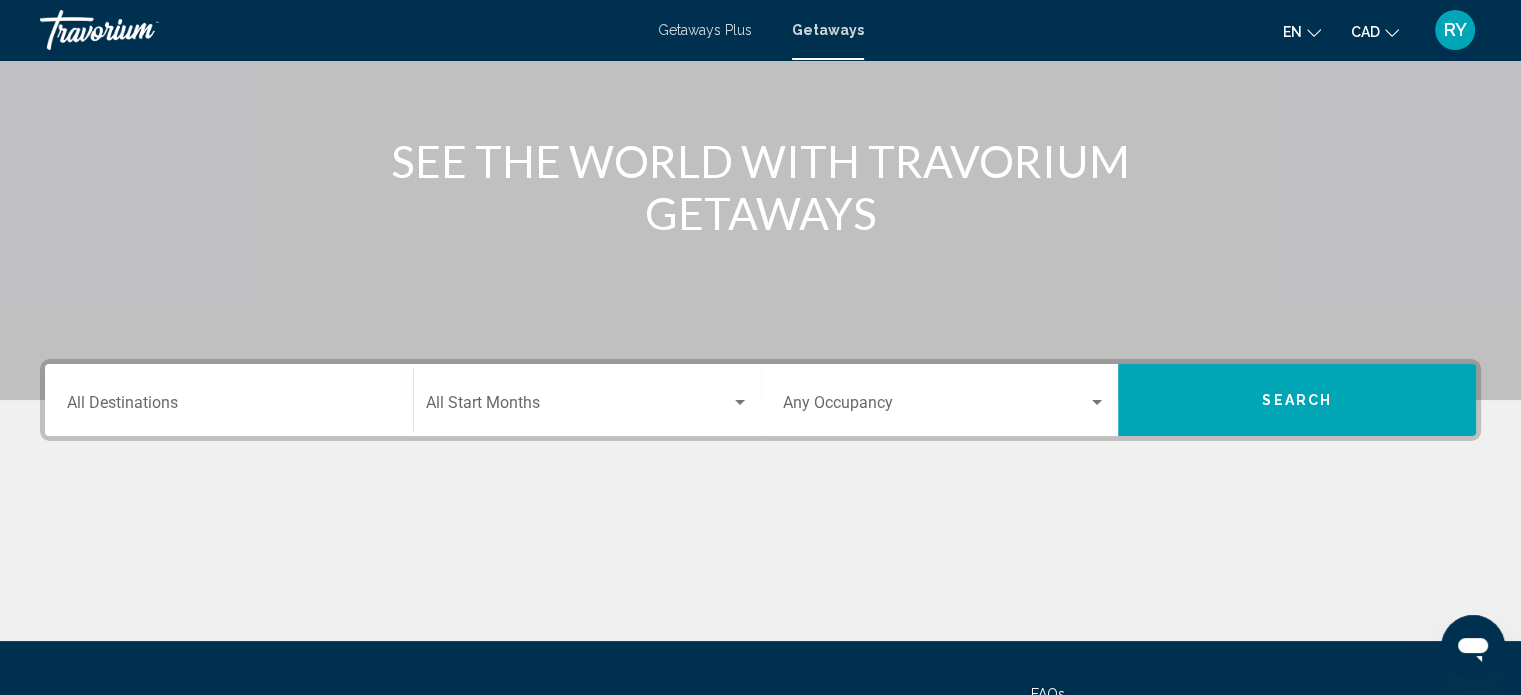 click on "Destination All Destinations" at bounding box center [229, 400] 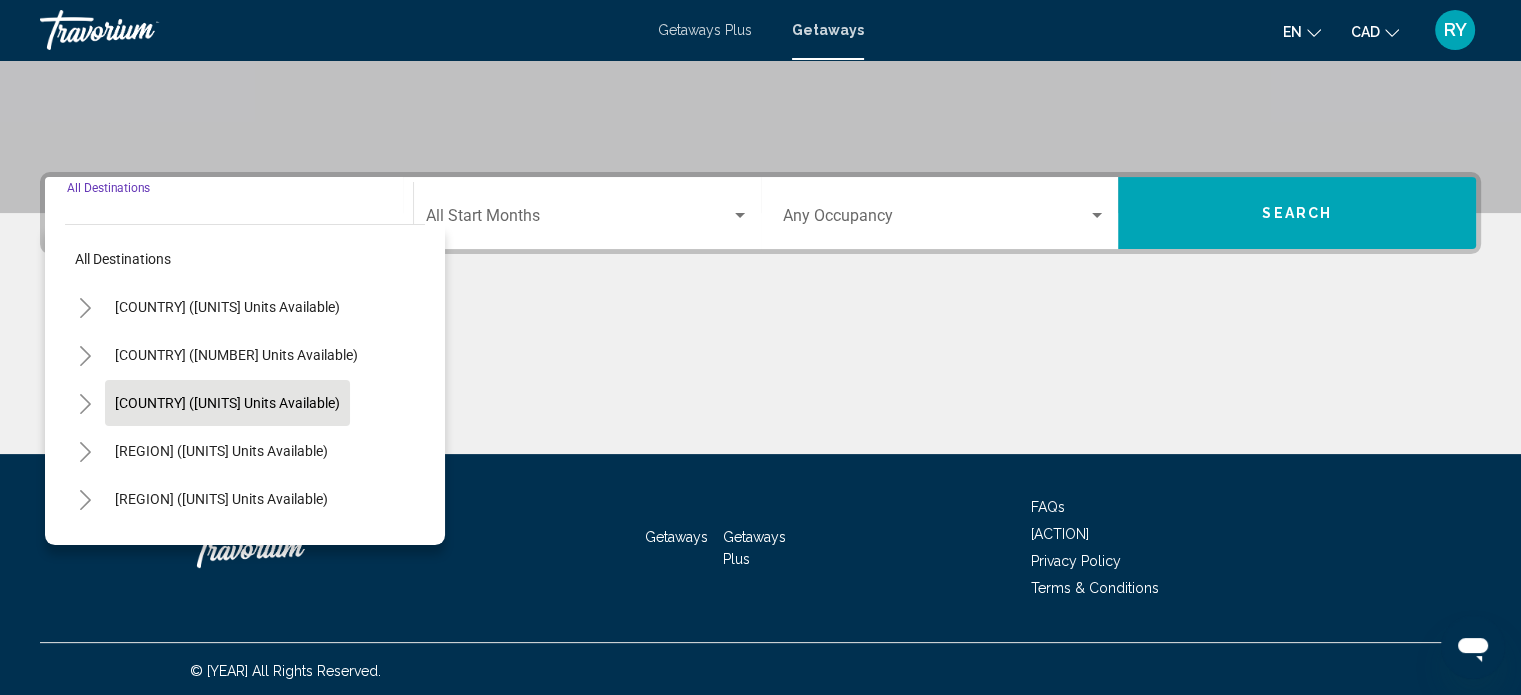 scroll, scrollTop: 390, scrollLeft: 0, axis: vertical 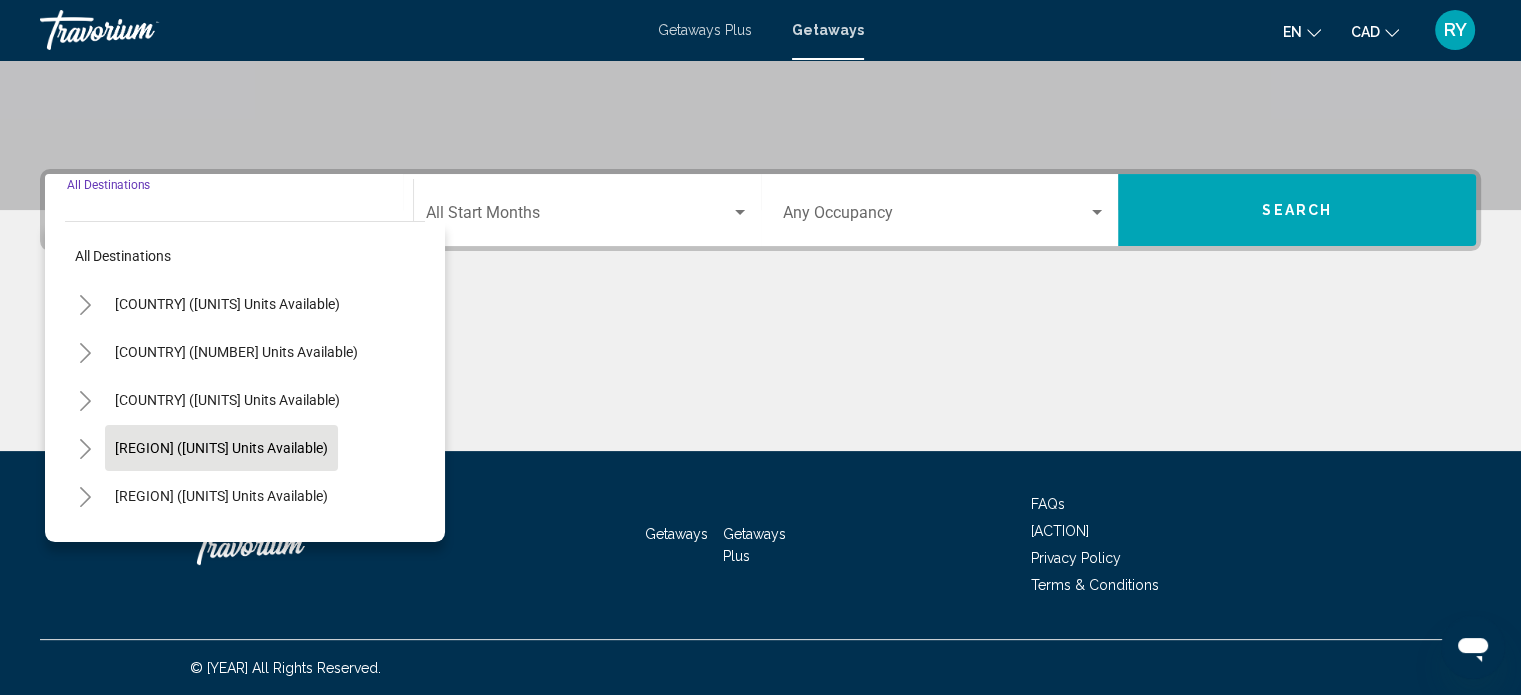 click on "Caribbean & Atlantic Islands (48,674 units available)" at bounding box center (227, 304) 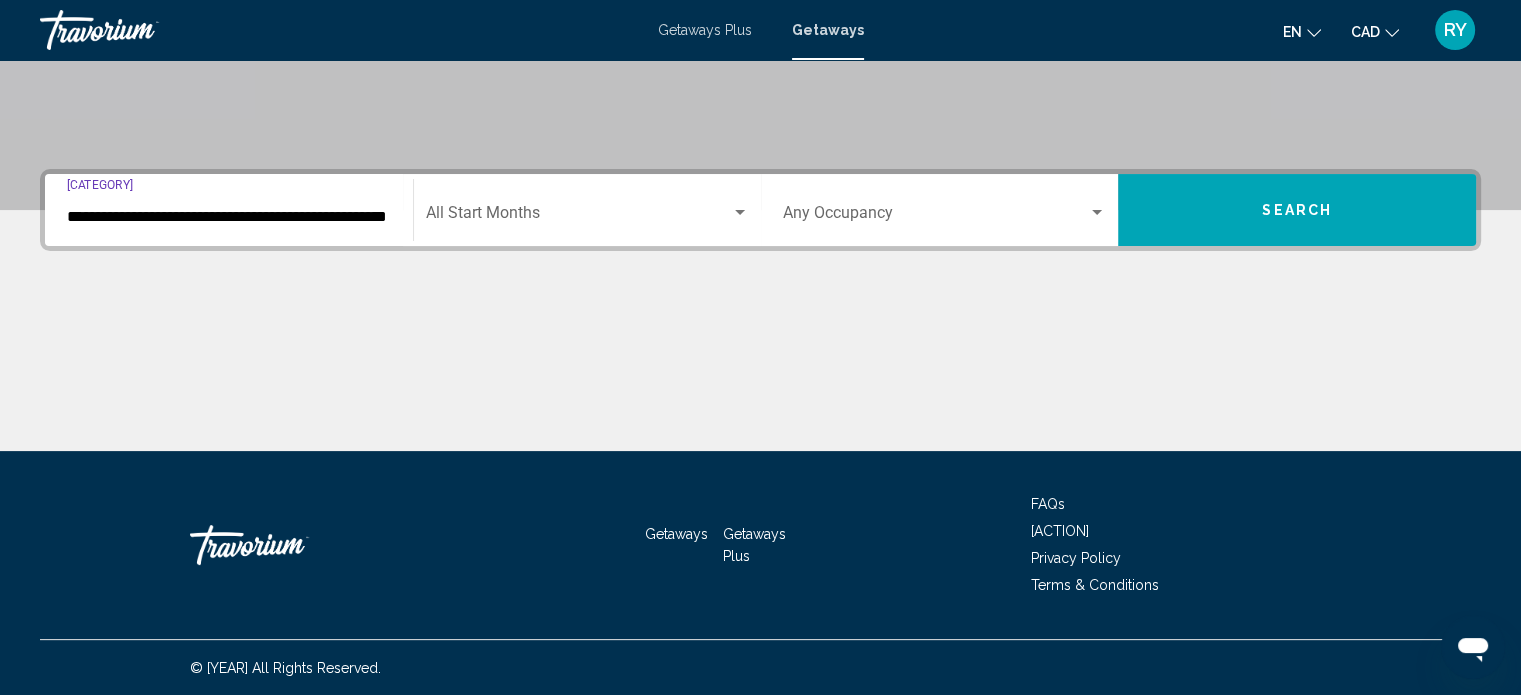 click on "Occupancy Any Occupancy" at bounding box center [945, 210] 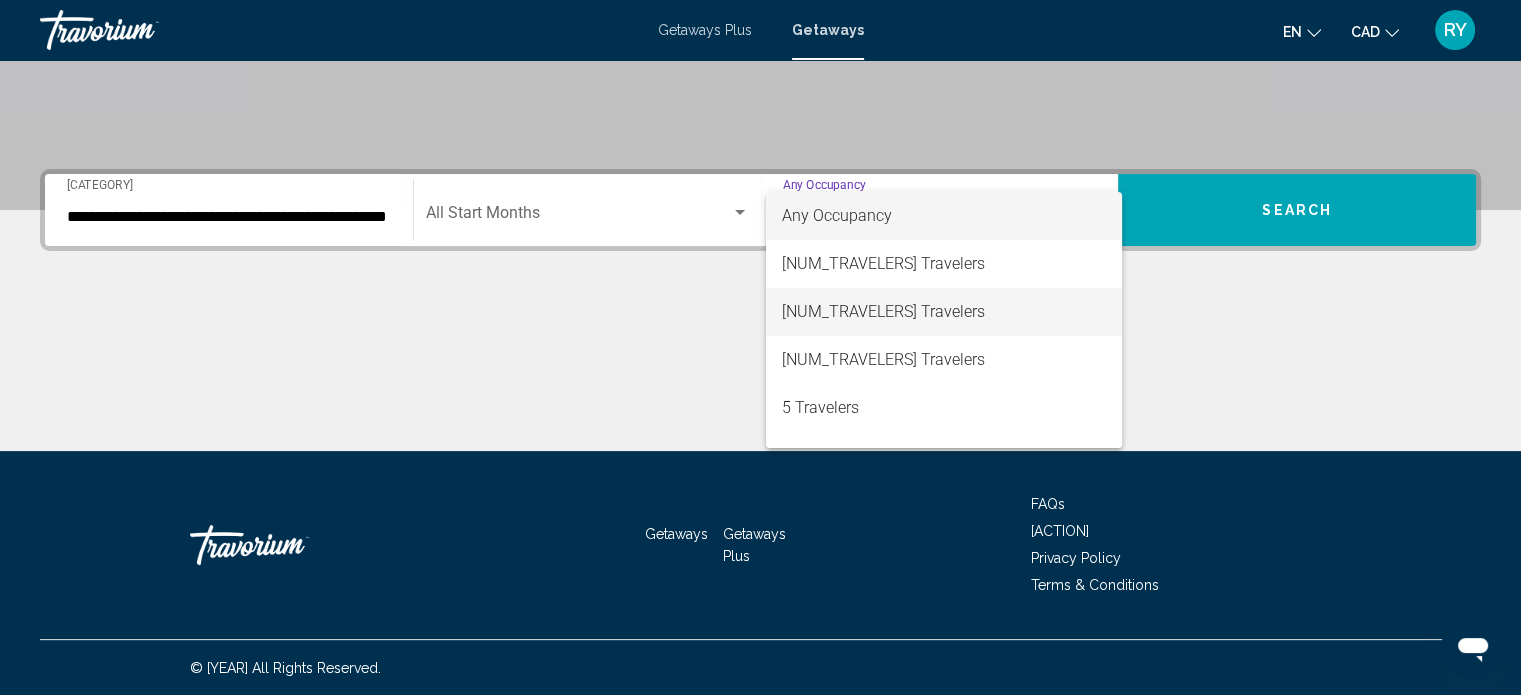 click on "3 Travelers" at bounding box center [944, 312] 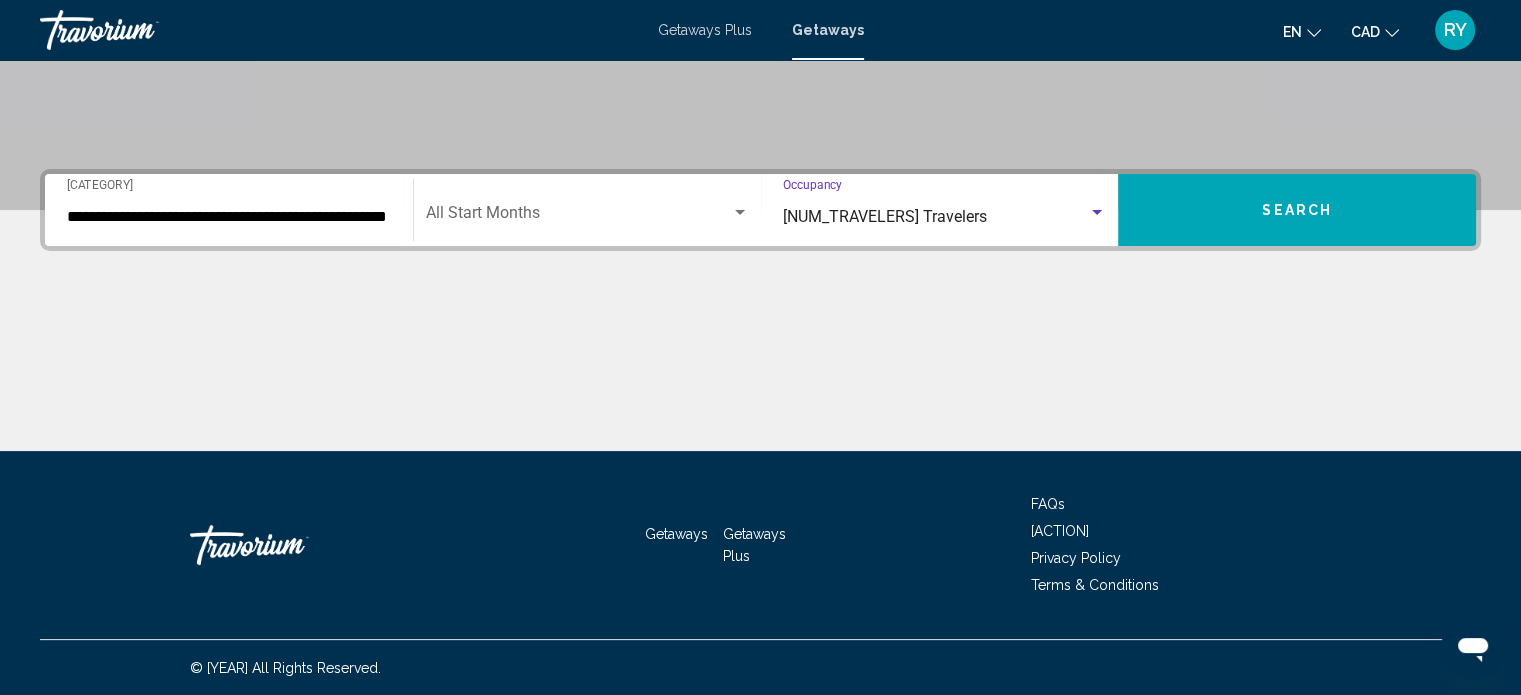 click on "Search" at bounding box center (1297, 211) 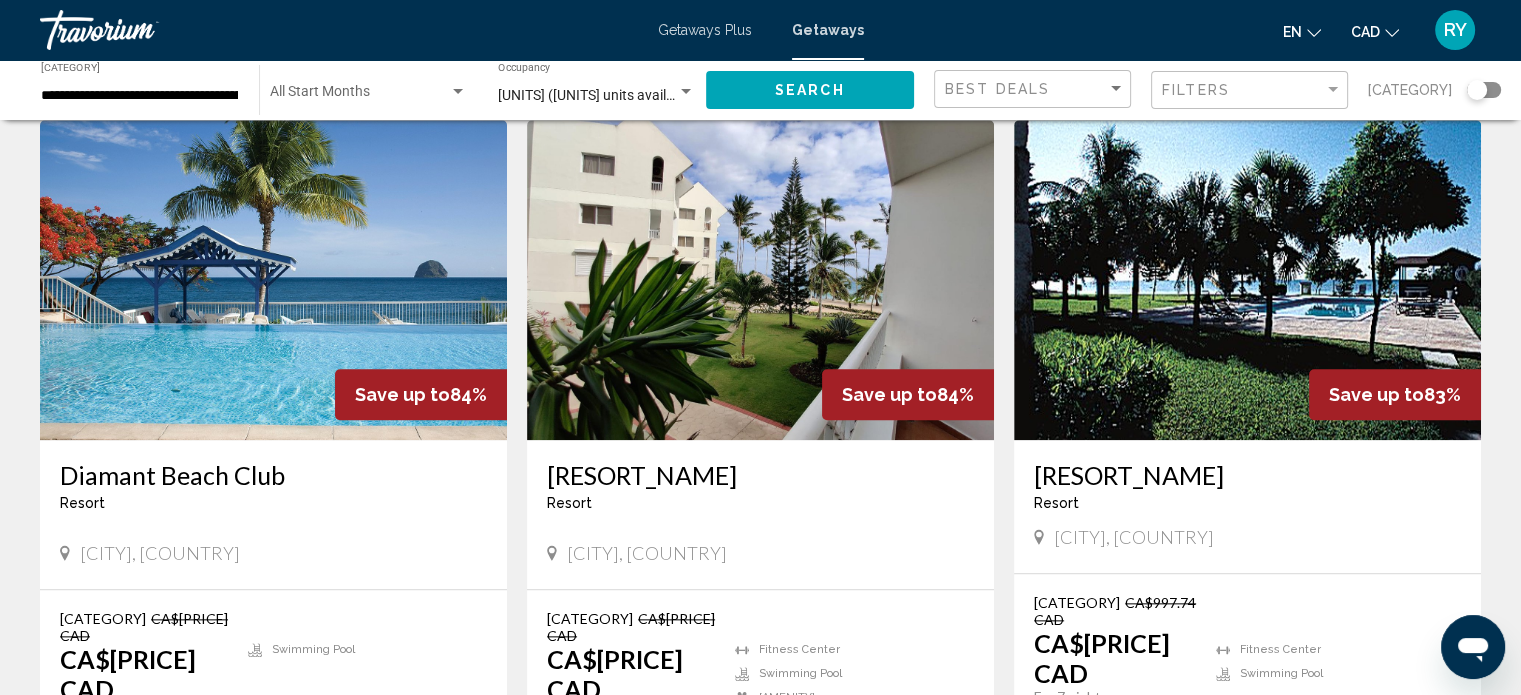 scroll, scrollTop: 2200, scrollLeft: 0, axis: vertical 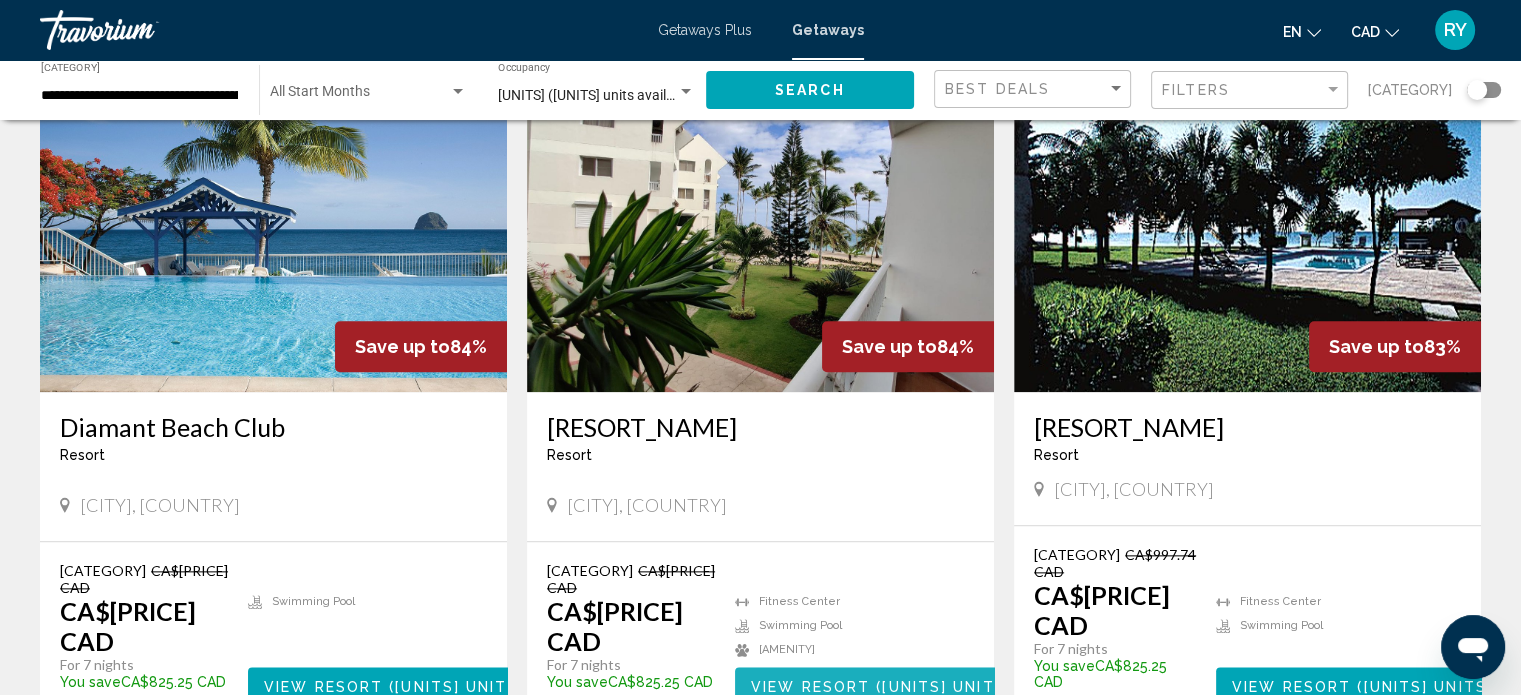 click on "View Resort    ( 29 units )" at bounding box center (881, 685) 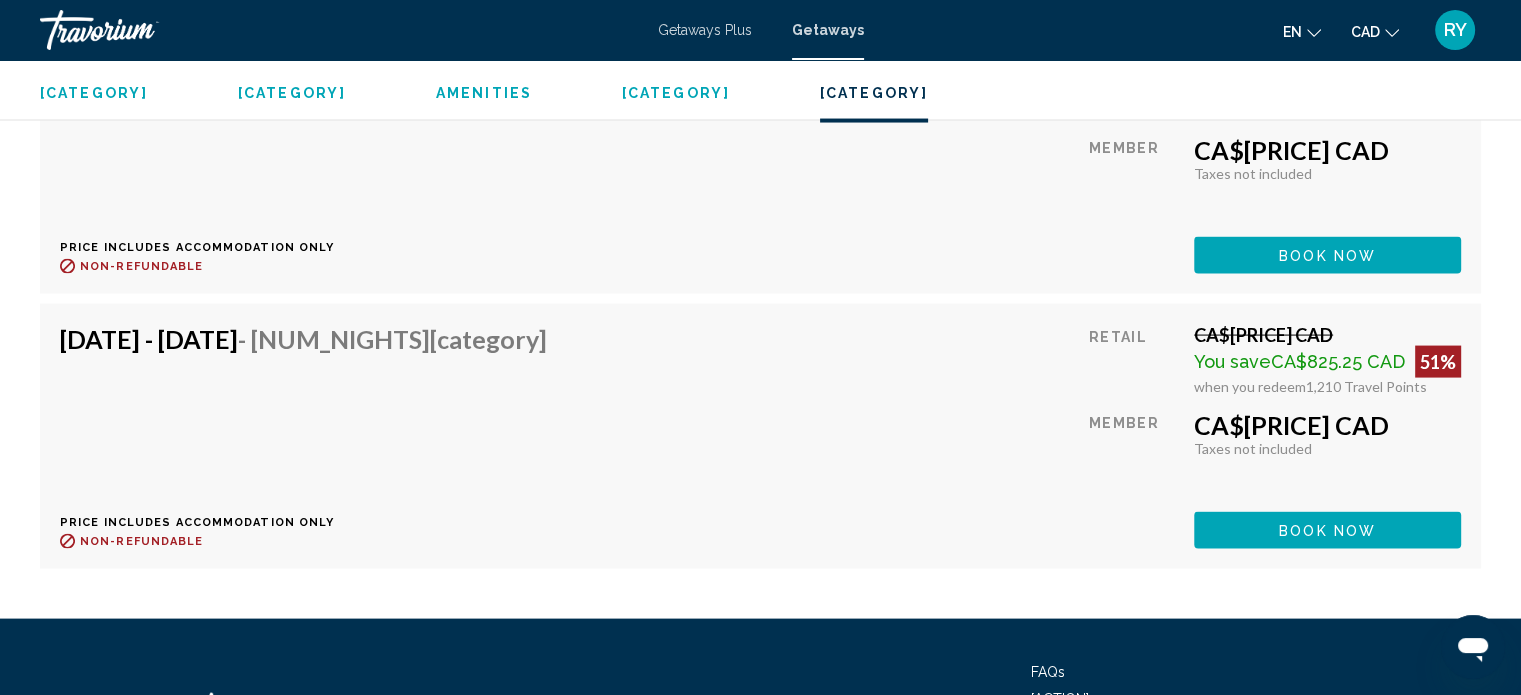 scroll, scrollTop: 11805, scrollLeft: 0, axis: vertical 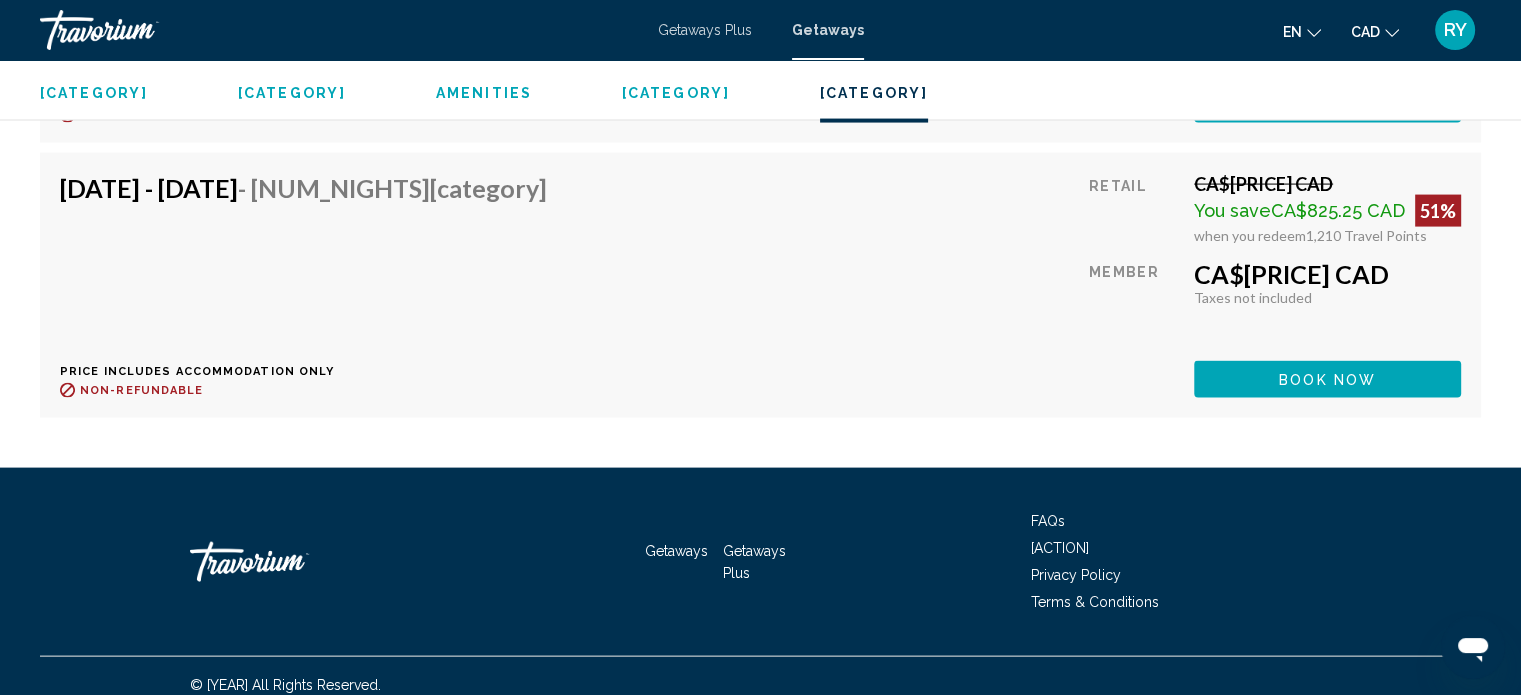 click on "Getaways Plus" at bounding box center [705, 30] 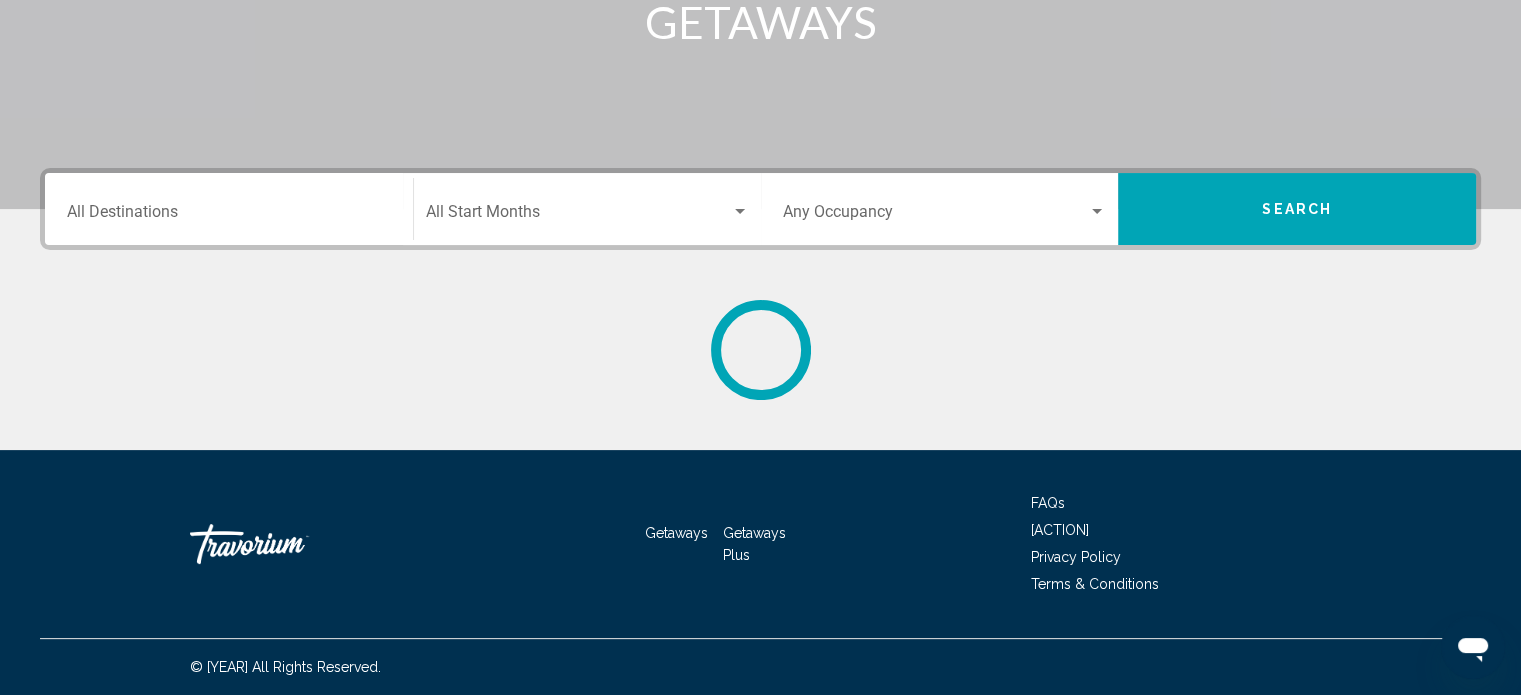 scroll, scrollTop: 0, scrollLeft: 0, axis: both 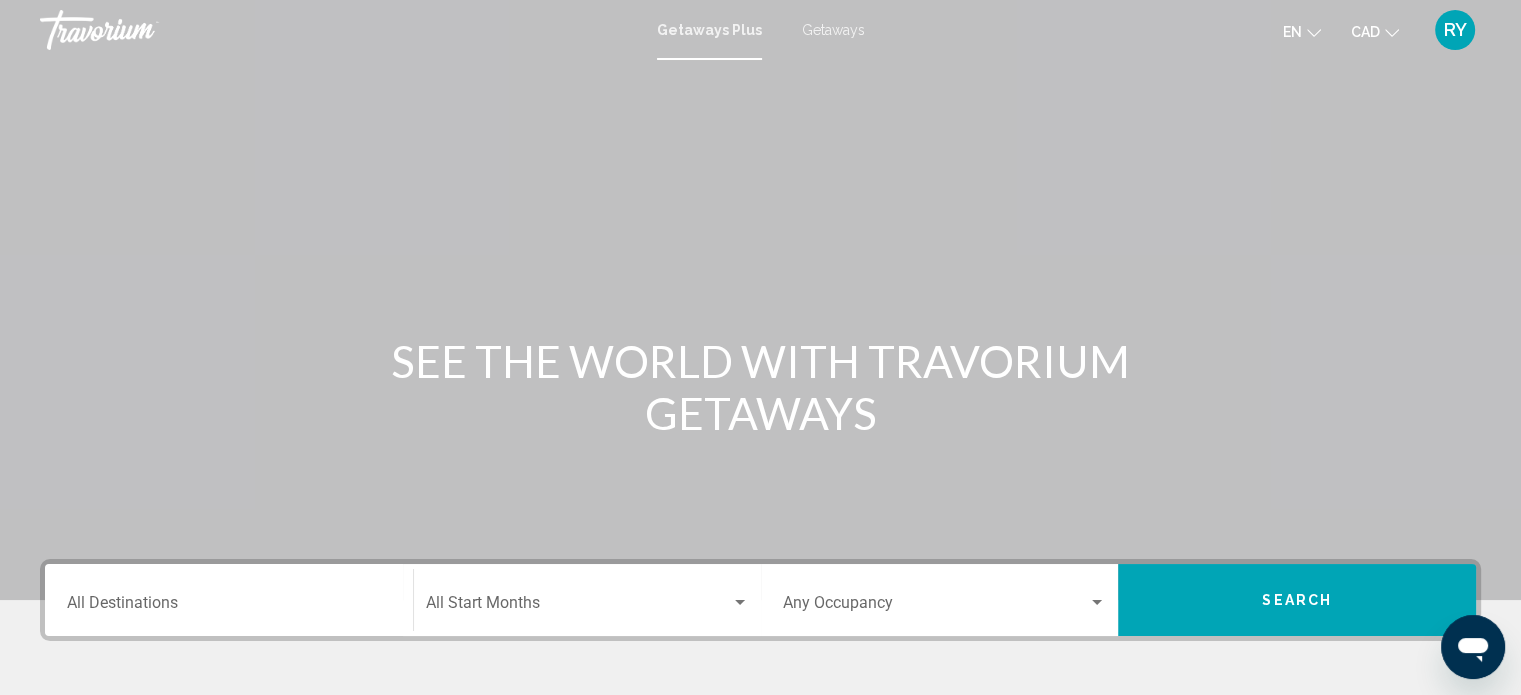 click on "Destination All Destinations" at bounding box center (229, 607) 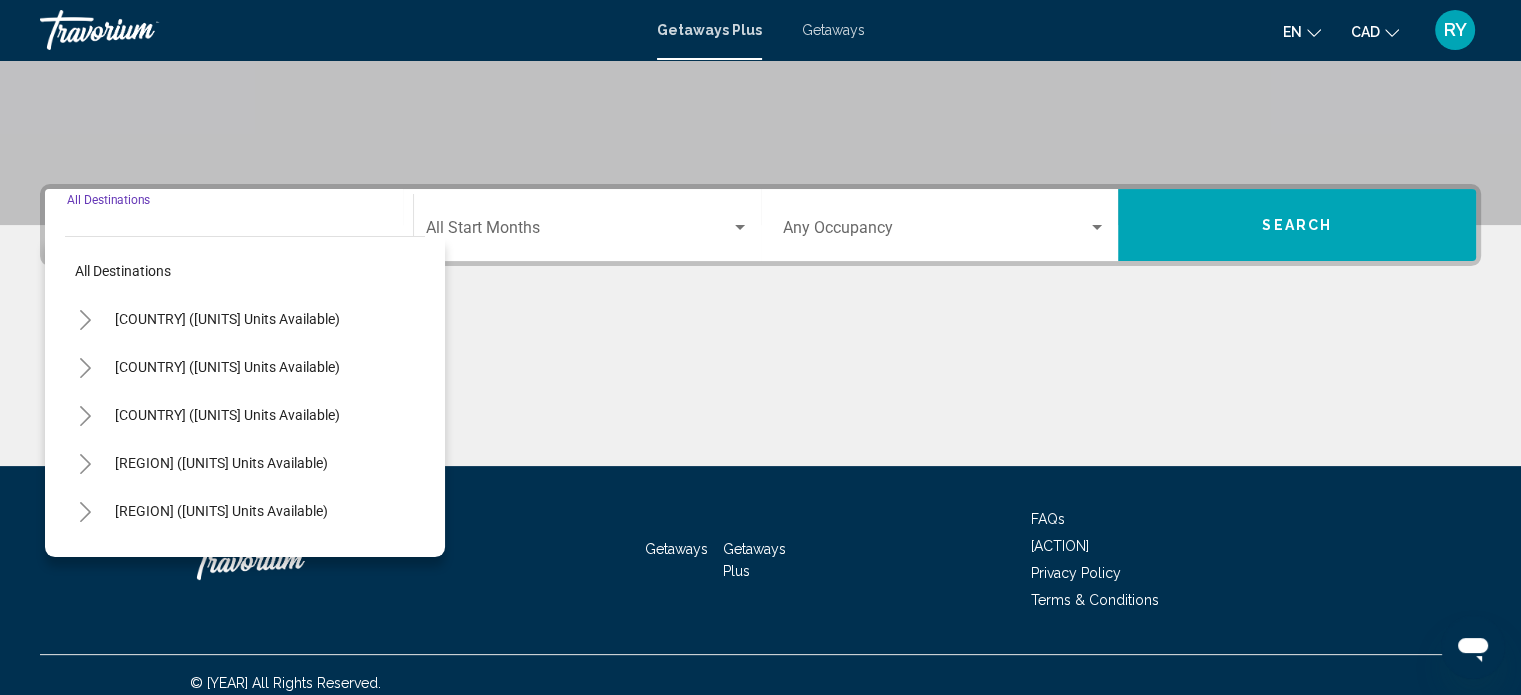 scroll, scrollTop: 390, scrollLeft: 0, axis: vertical 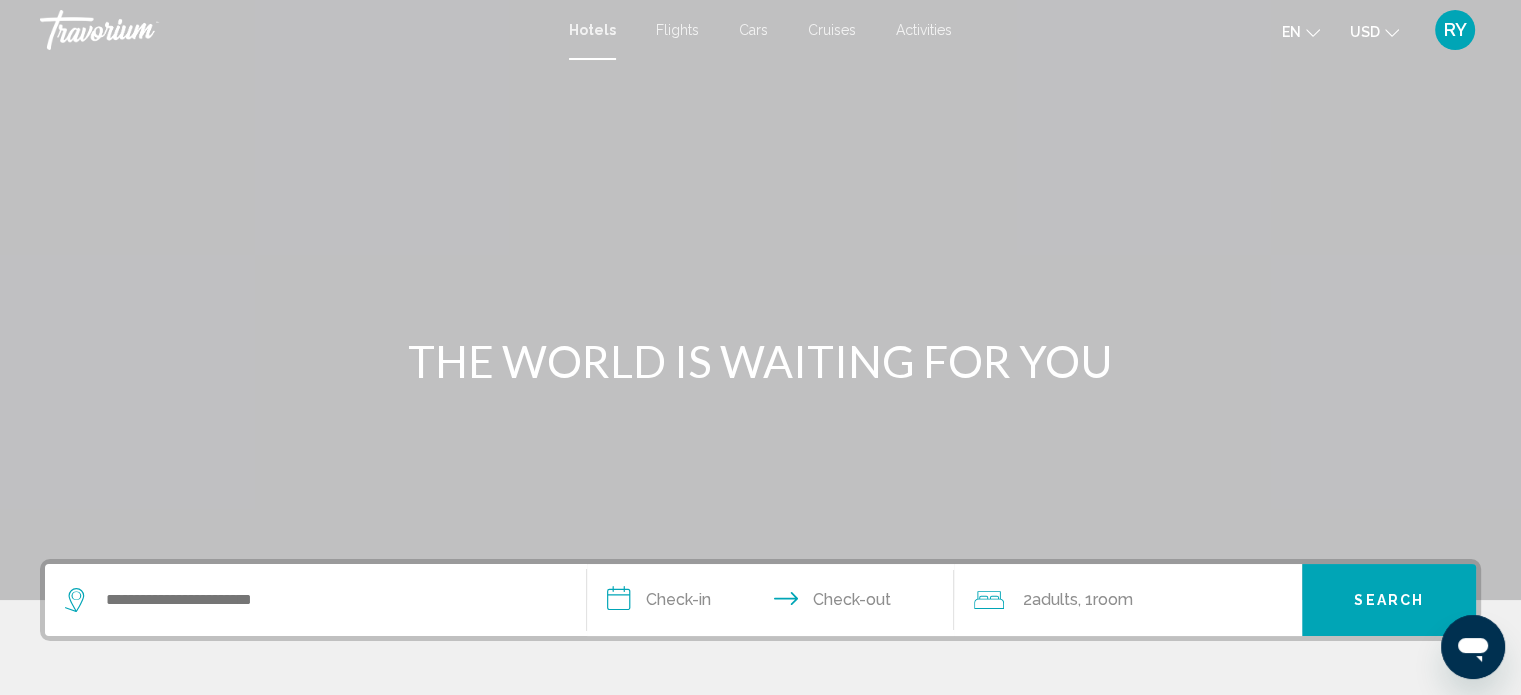 click at bounding box center (1392, 33) 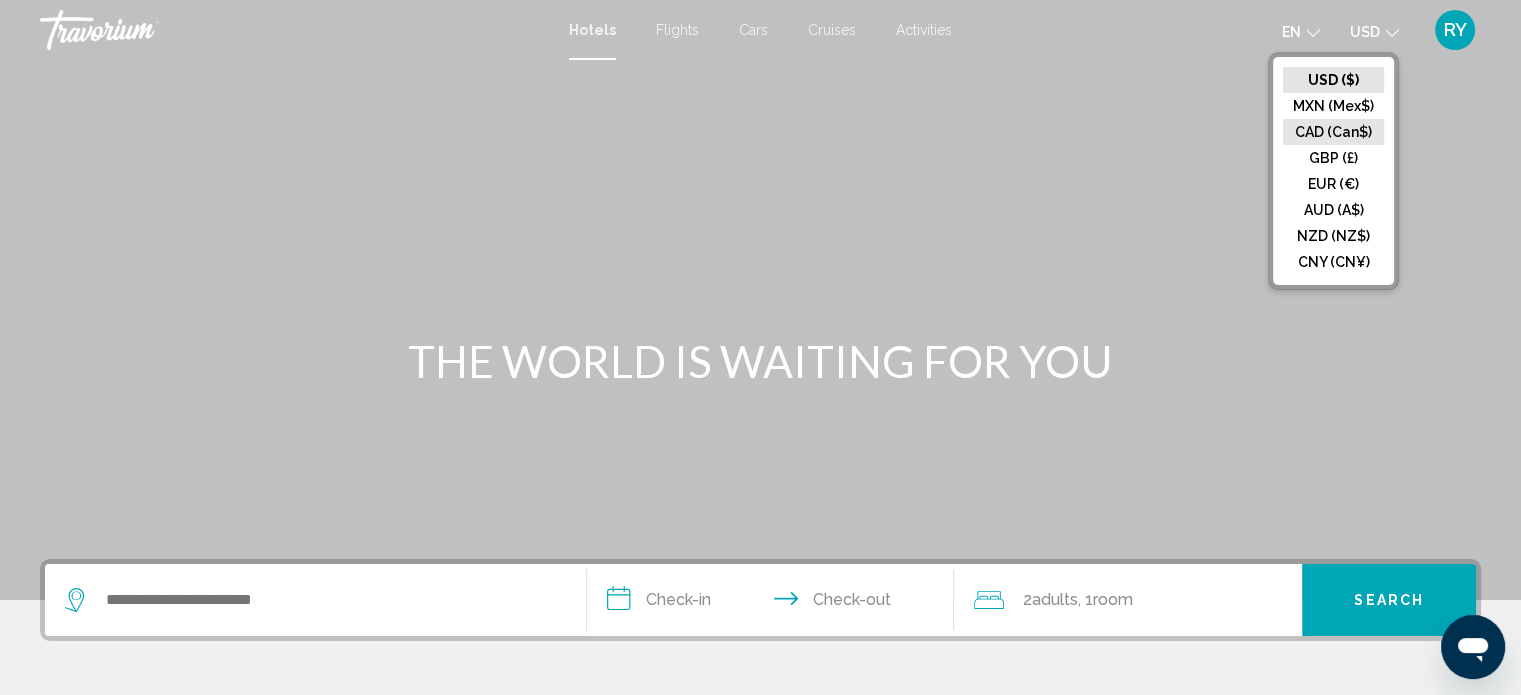 click on "CAD (Can$)" at bounding box center (1333, 80) 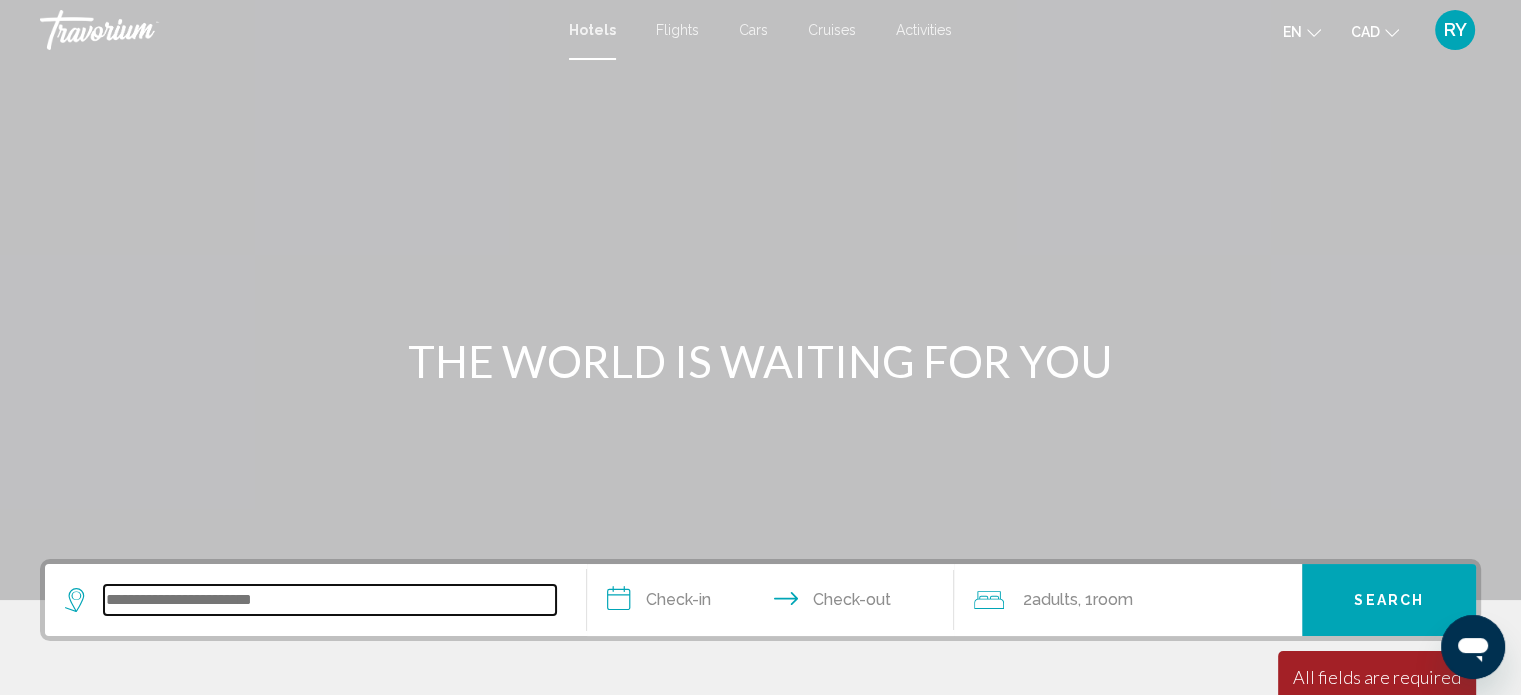 click at bounding box center (330, 600) 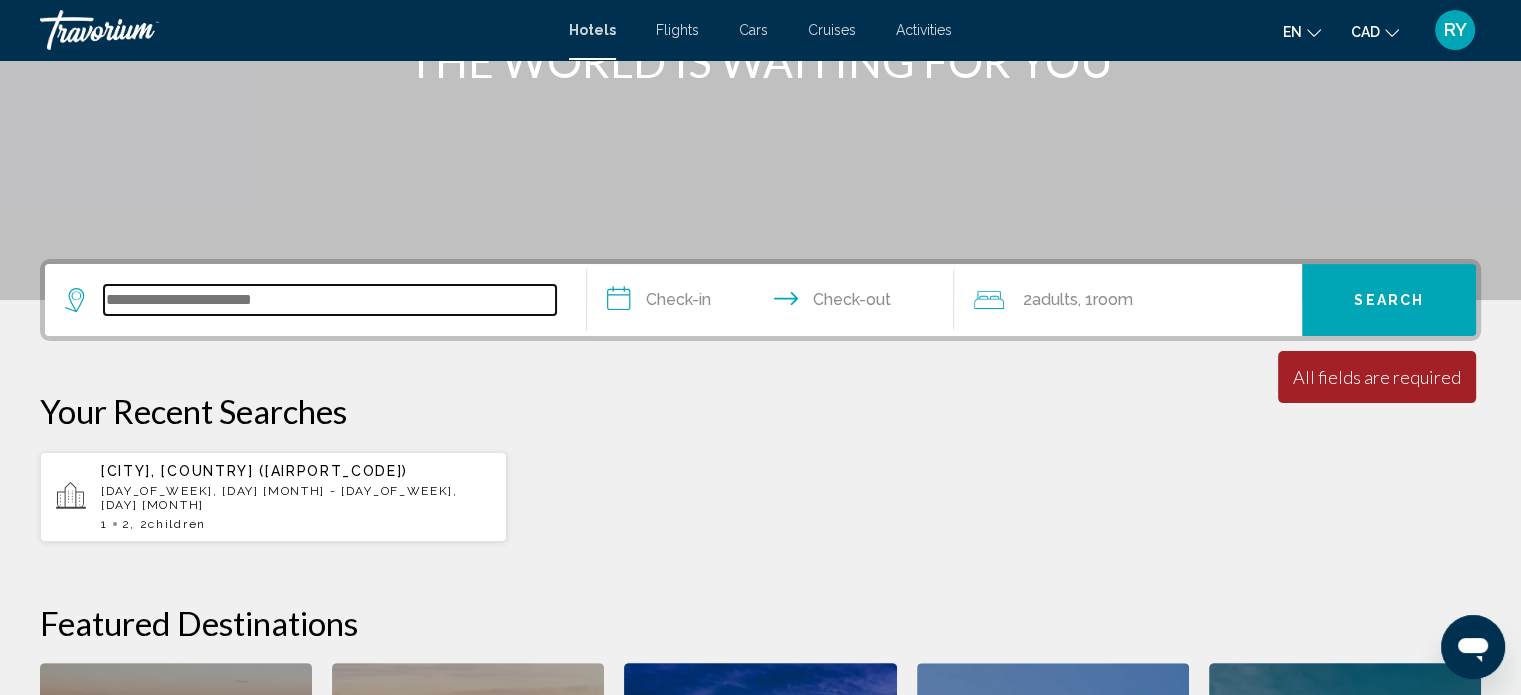 scroll, scrollTop: 493, scrollLeft: 0, axis: vertical 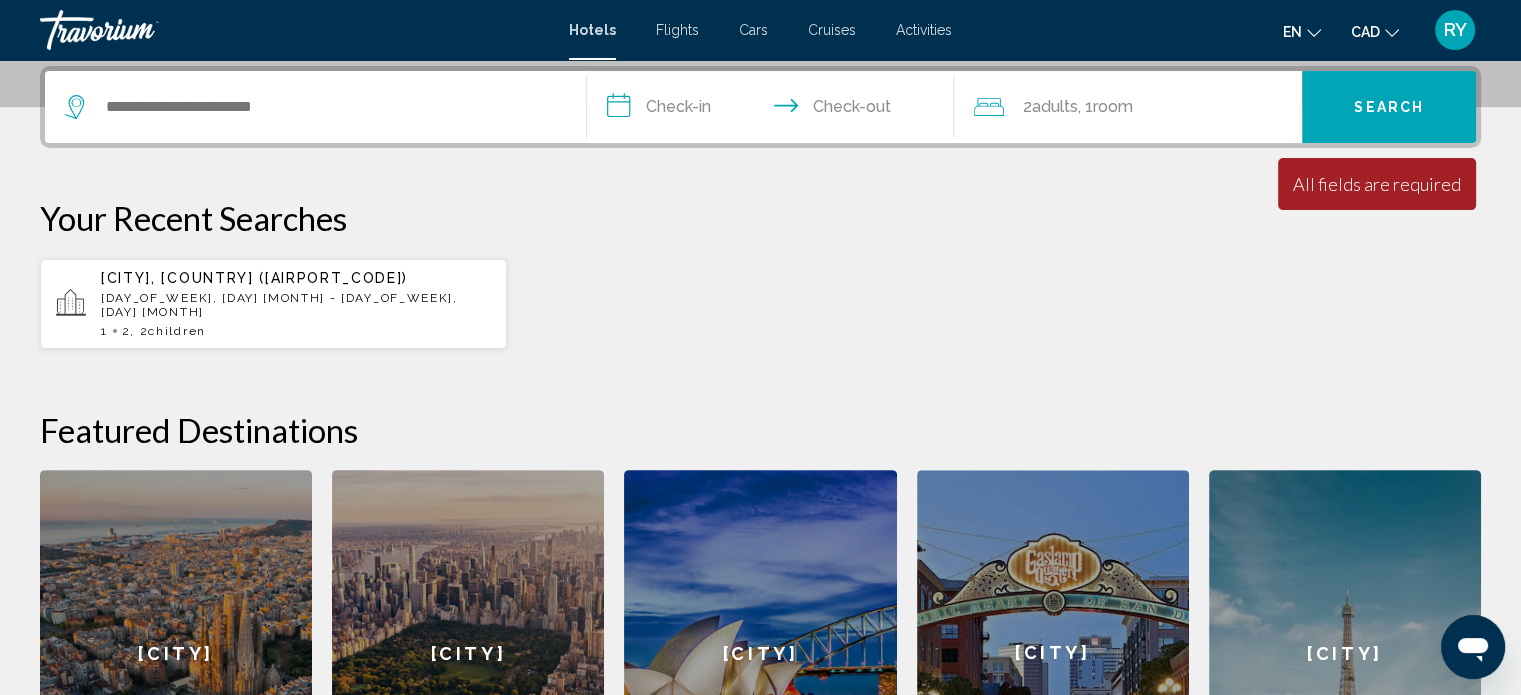 click on "[DAY_OF_WEEK], [DAY] [MONTH] - [DAY_OF_WEEK], [DAY] [MONTH]" at bounding box center (296, 305) 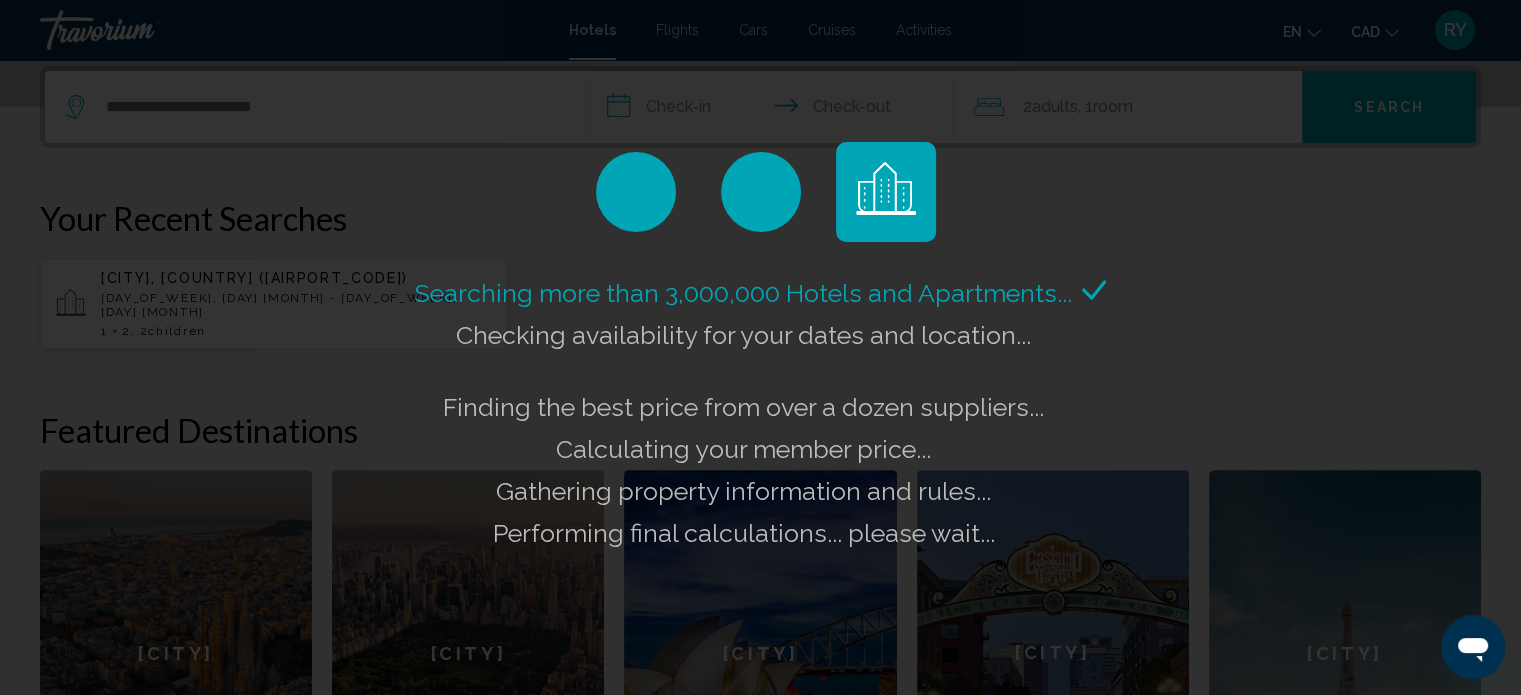 click on "Searching more than 3,000,000 Hotels and Apartments... Checking availability for your dates and location..." at bounding box center (760, 347) 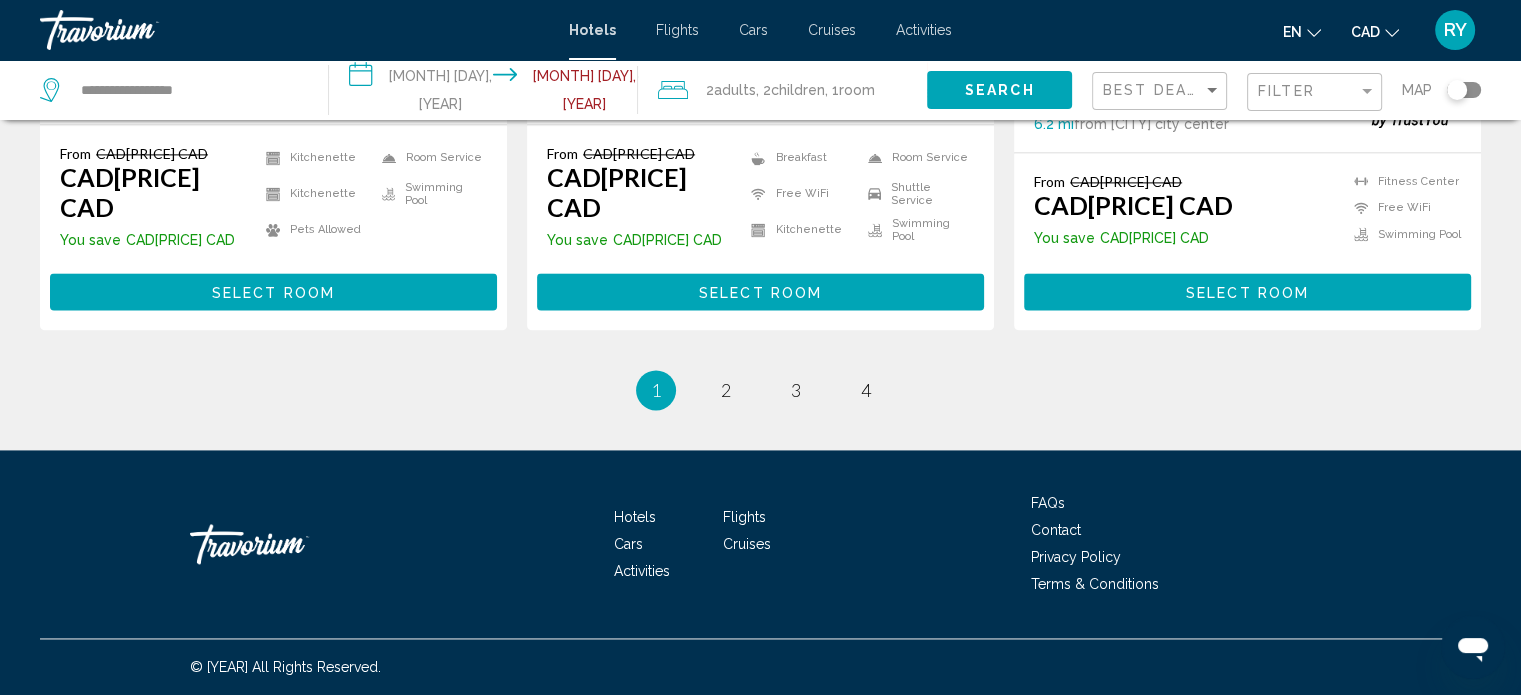 scroll, scrollTop: 2876, scrollLeft: 0, axis: vertical 